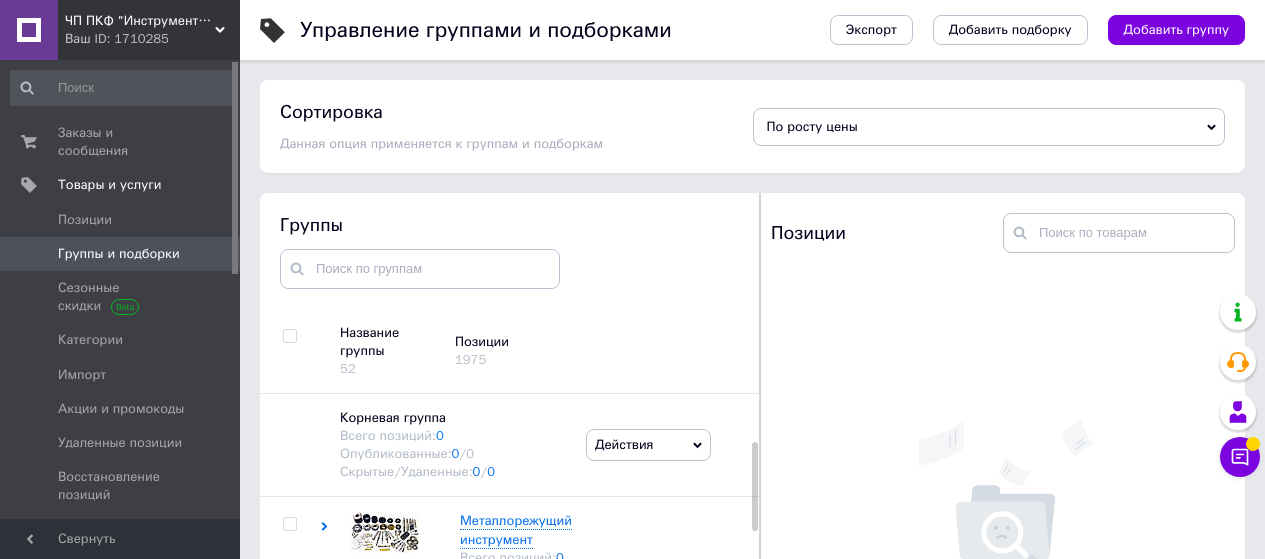 scroll, scrollTop: 113, scrollLeft: 0, axis: vertical 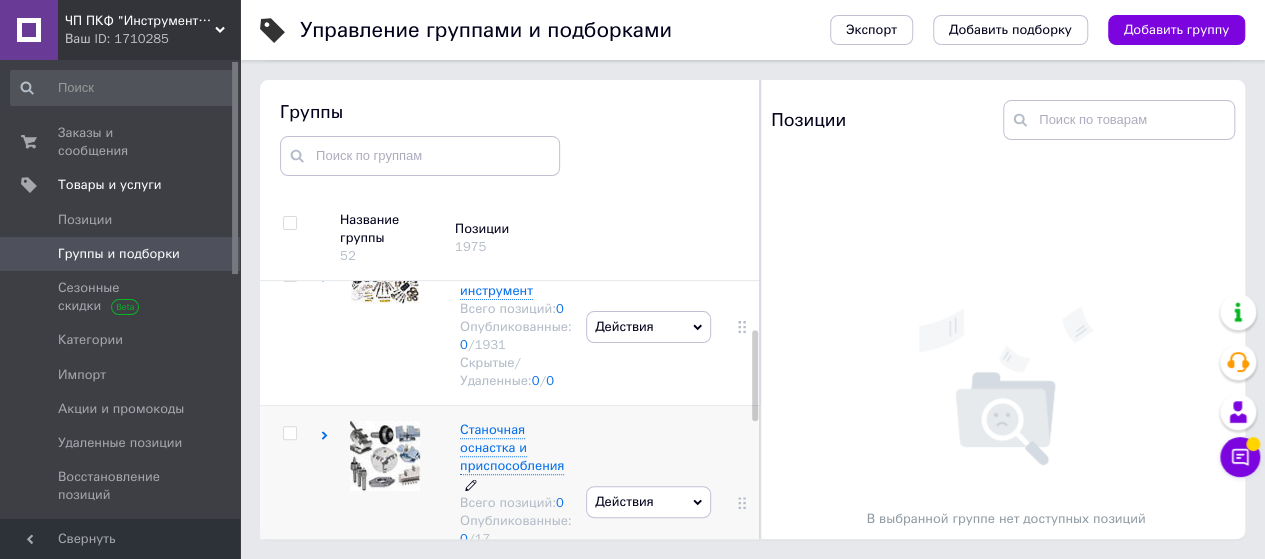 click on "Станочная оснастка и приспособления" at bounding box center (512, 447) 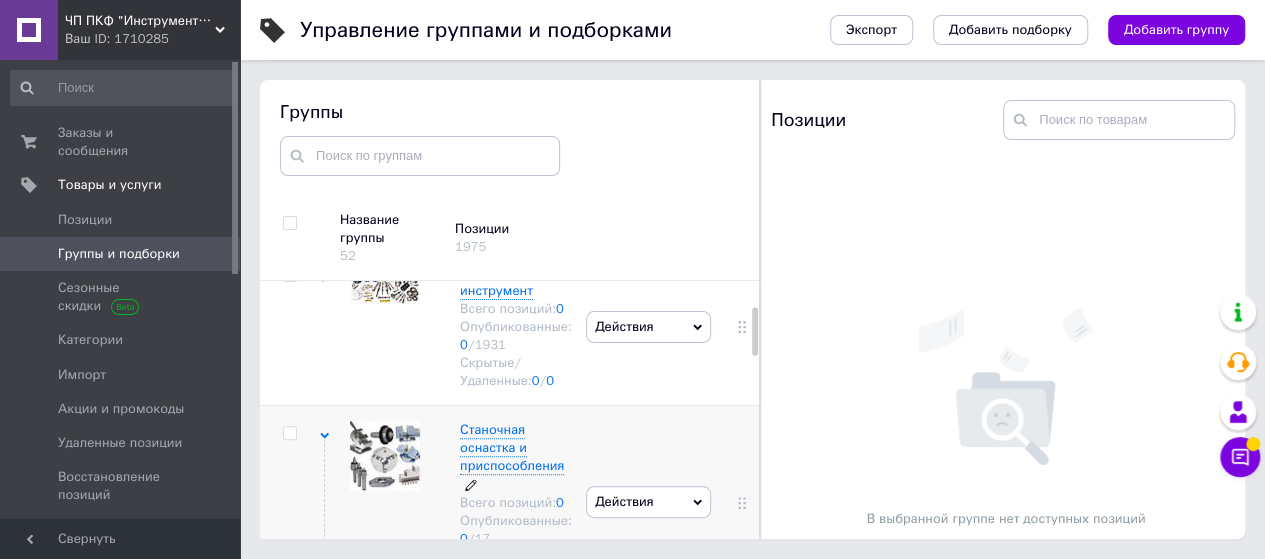 click on "Станочная оснастка и приспособления" at bounding box center (512, 447) 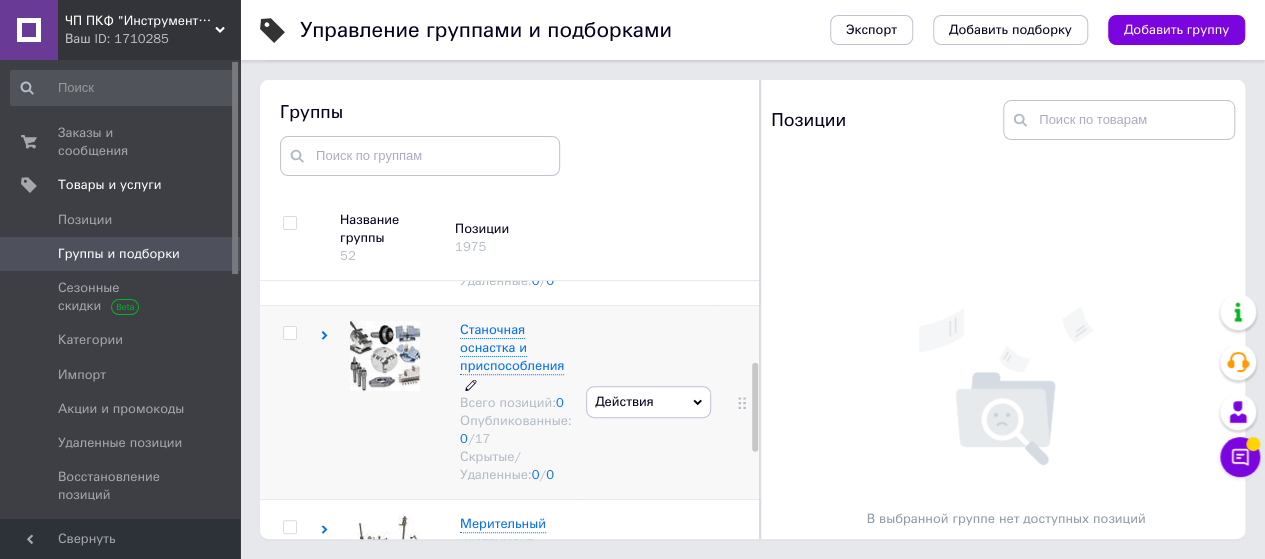 scroll, scrollTop: 136, scrollLeft: 0, axis: vertical 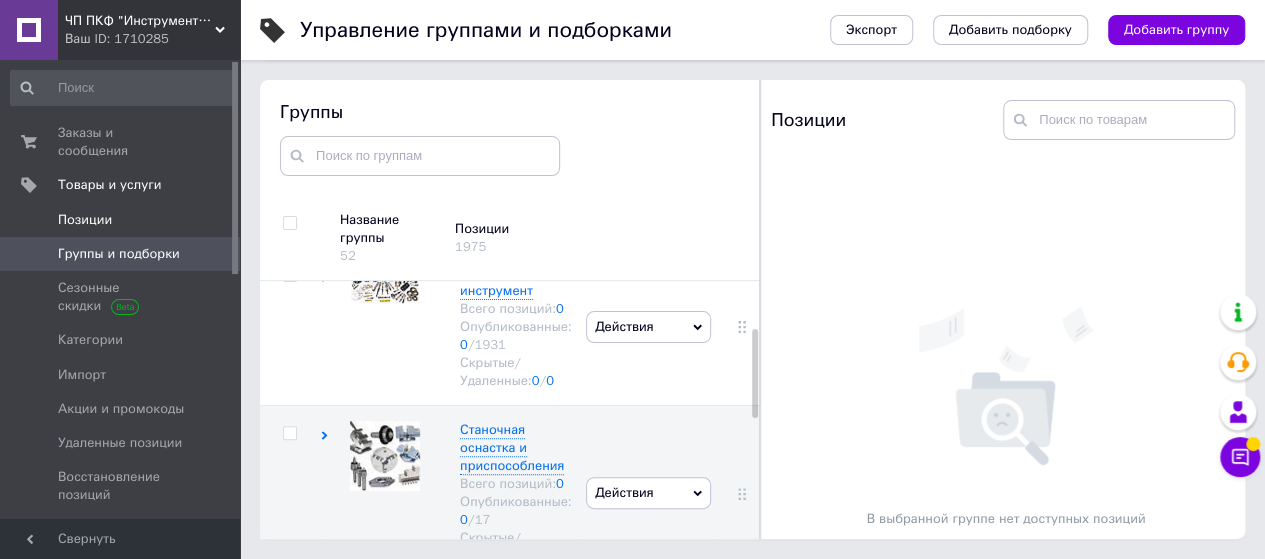 click on "Позиции" at bounding box center [85, 220] 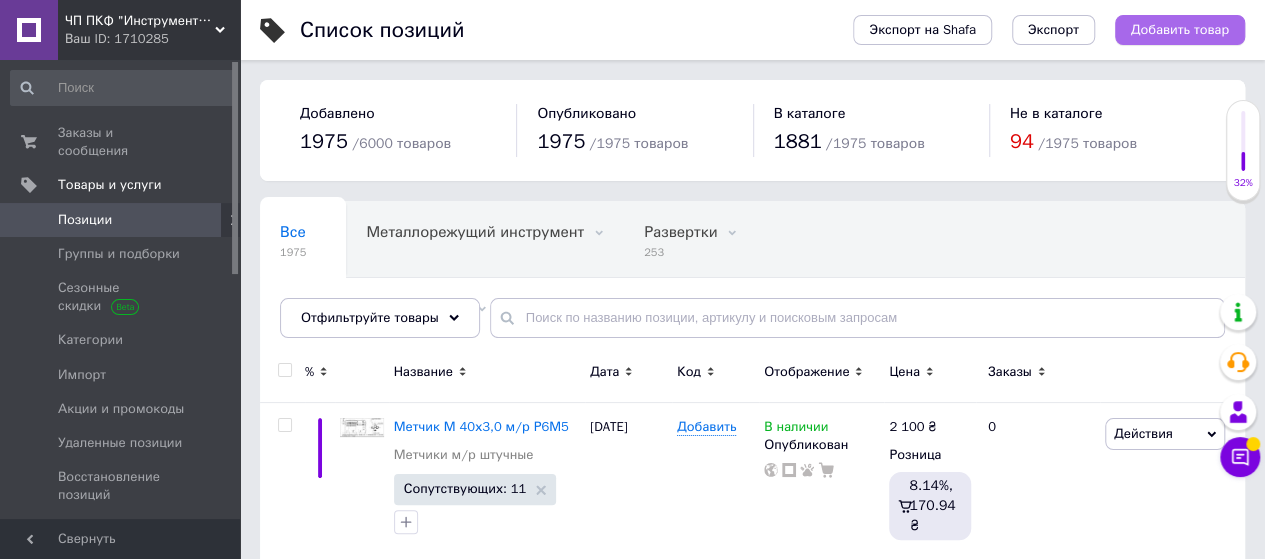 click on "Добавить товар" at bounding box center [1180, 30] 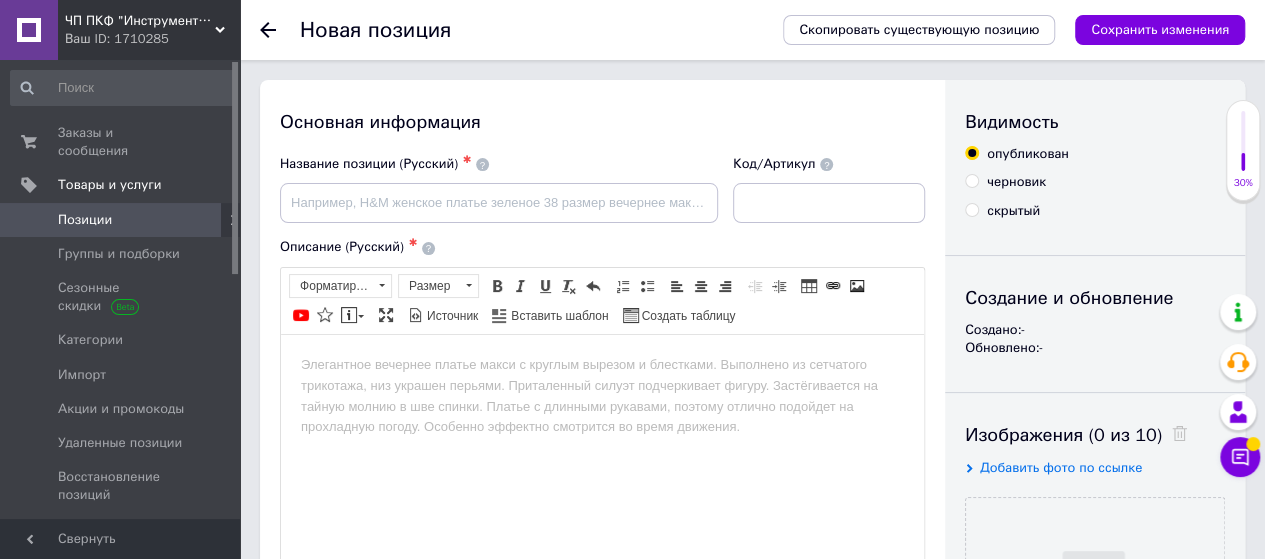 scroll, scrollTop: 0, scrollLeft: 0, axis: both 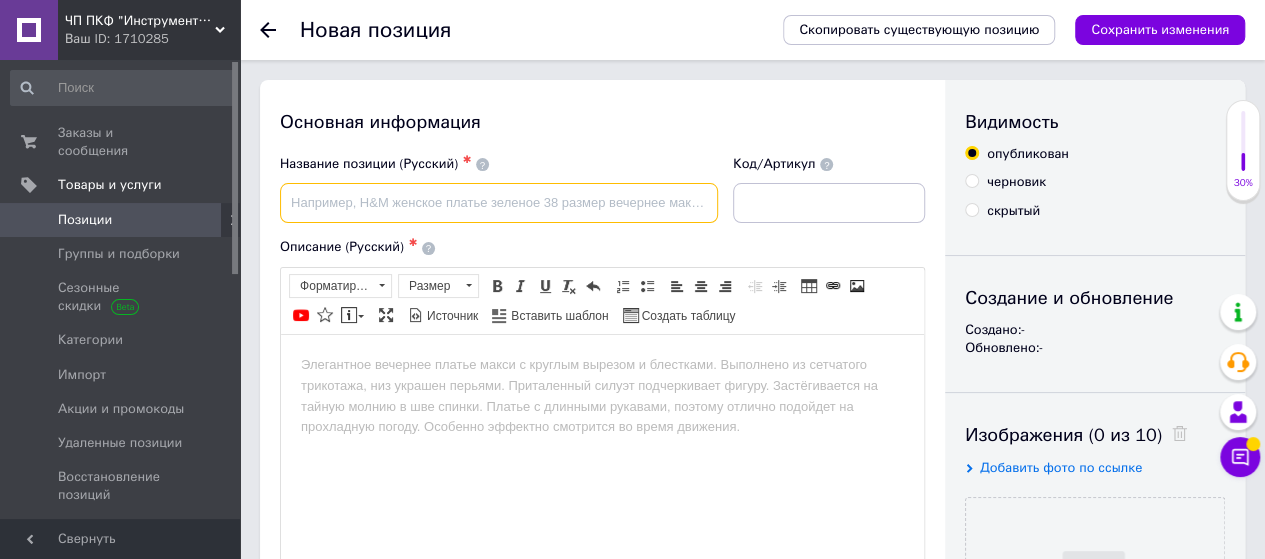 click at bounding box center [499, 203] 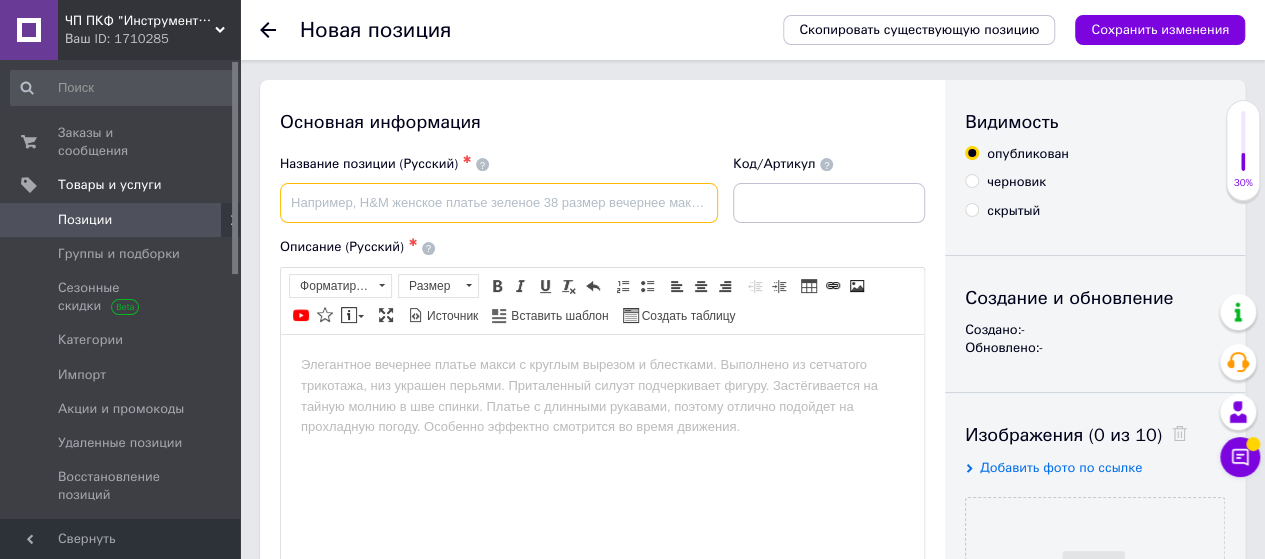 paste on "Полотно машинное 450х40х4х2 Р6М5" 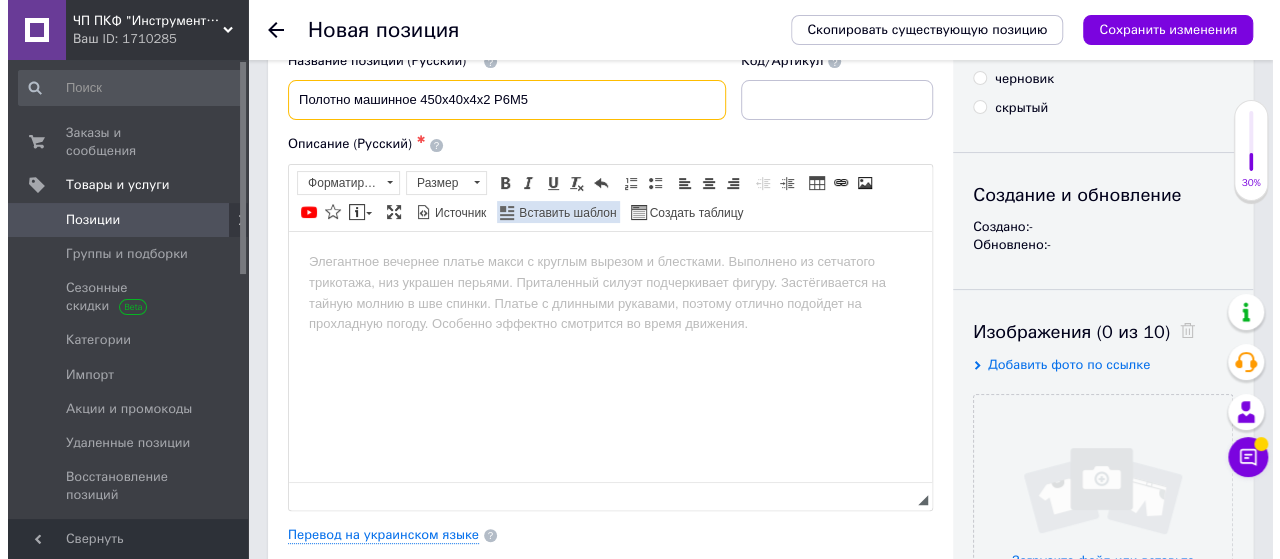 scroll, scrollTop: 200, scrollLeft: 0, axis: vertical 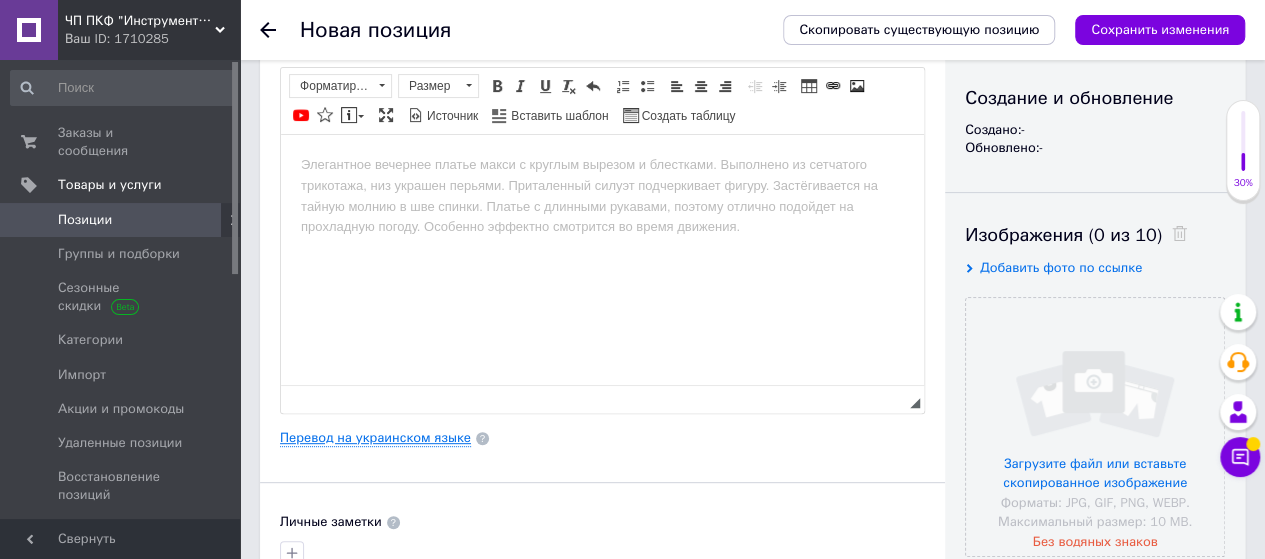 type on "Полотно машинное 450х40х4х2 Р6М5" 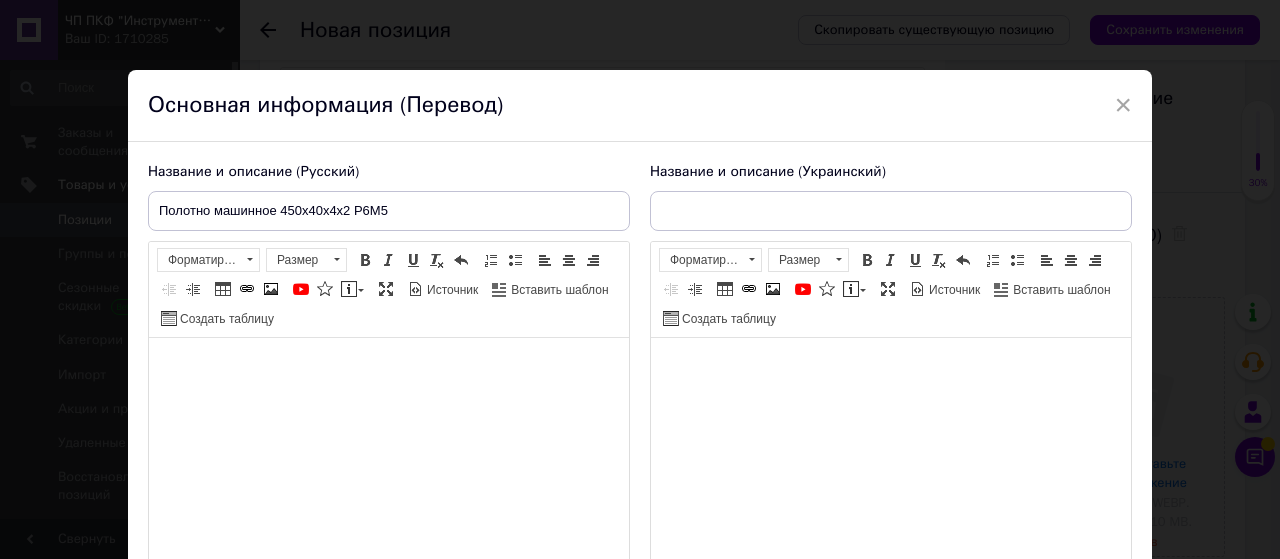scroll, scrollTop: 0, scrollLeft: 0, axis: both 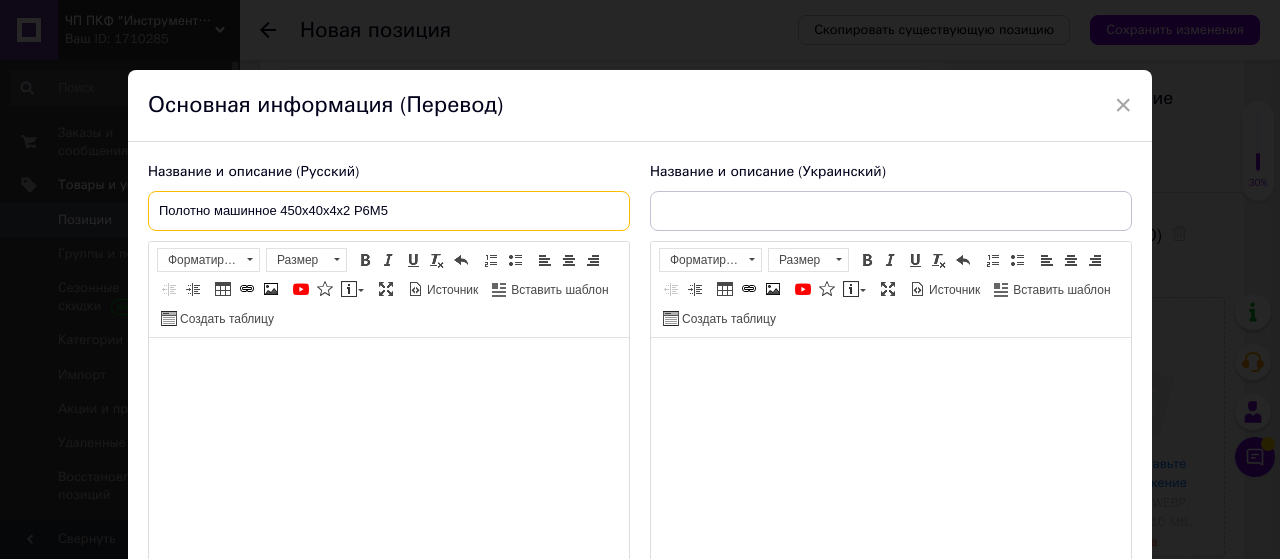 drag, startPoint x: 154, startPoint y: 206, endPoint x: 427, endPoint y: 207, distance: 273.00183 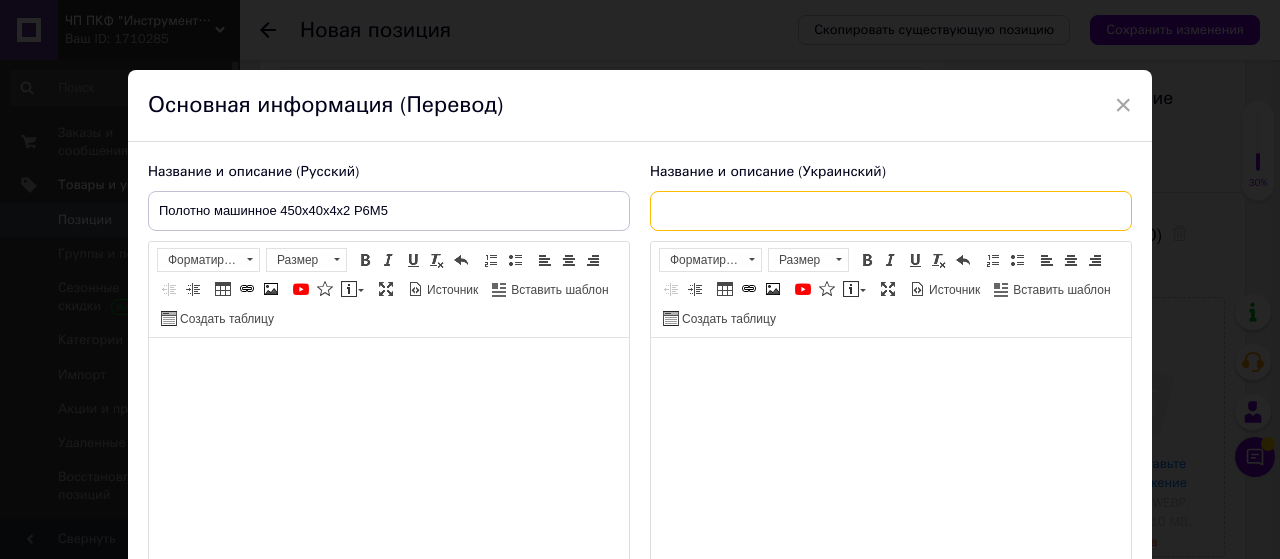 click at bounding box center (891, 211) 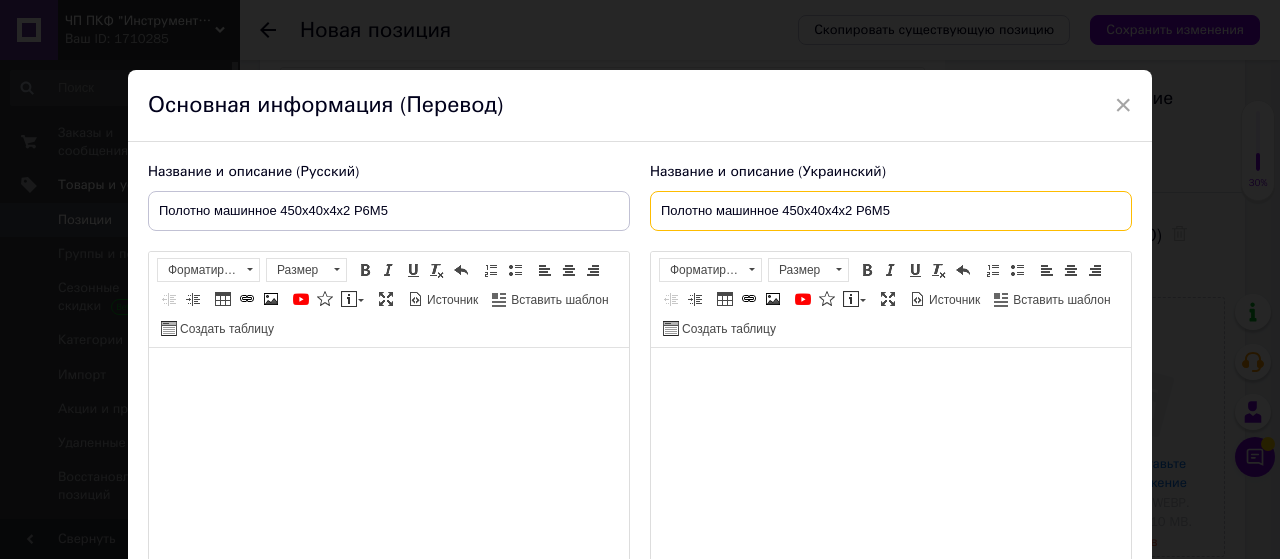 click on "Полотно машинное 450х40х4х2 Р6М5" at bounding box center (891, 211) 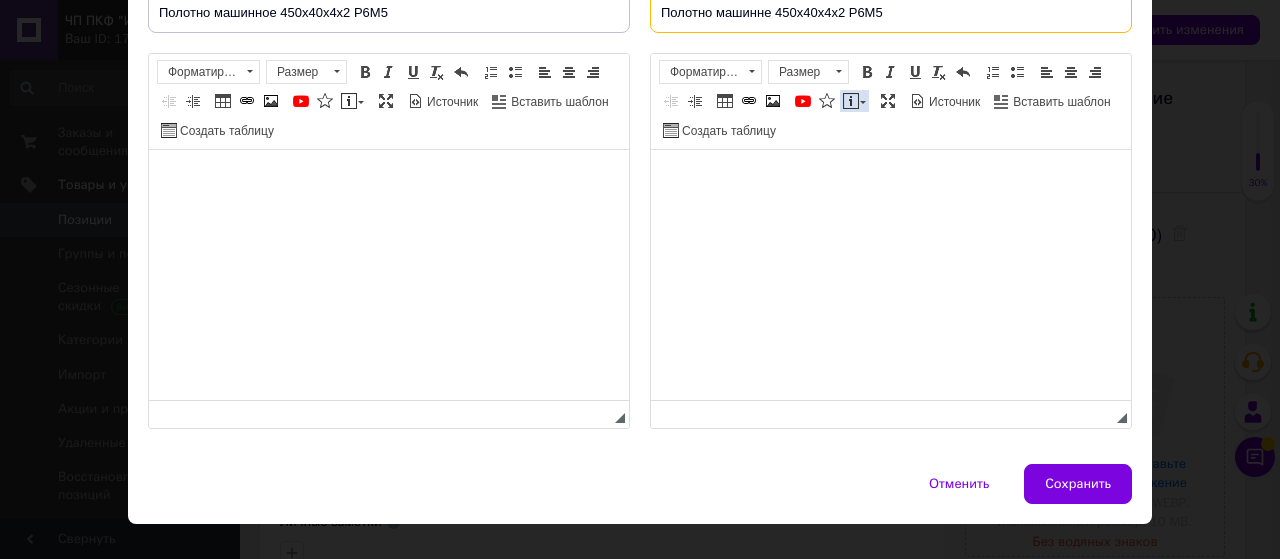 scroll, scrollTop: 200, scrollLeft: 0, axis: vertical 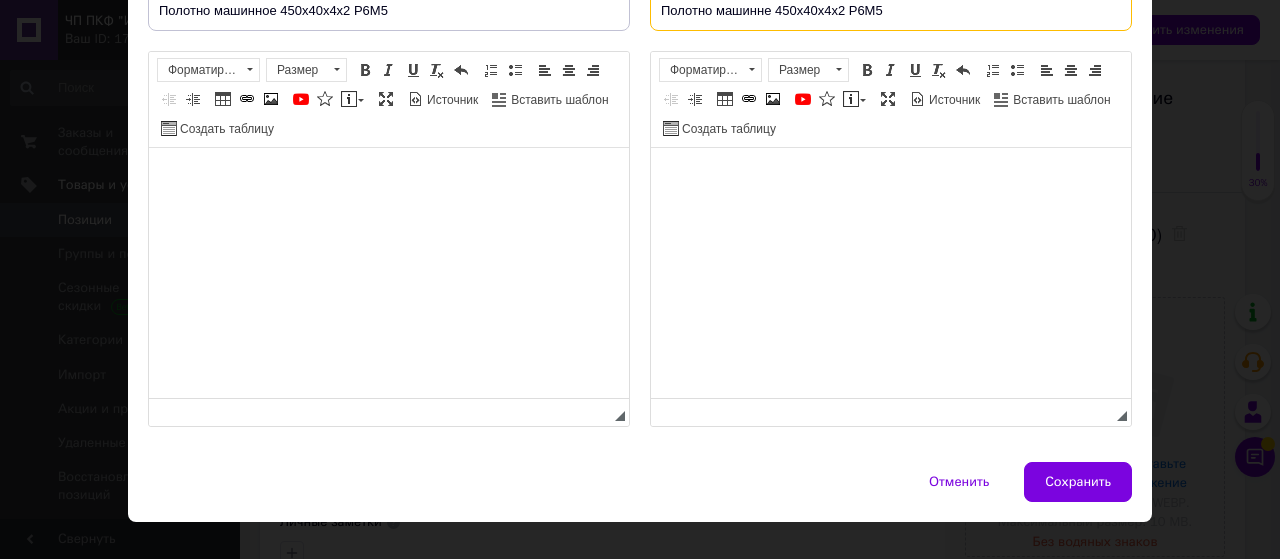 type on "Полотно машинне 450х40х4х2 Р6М5" 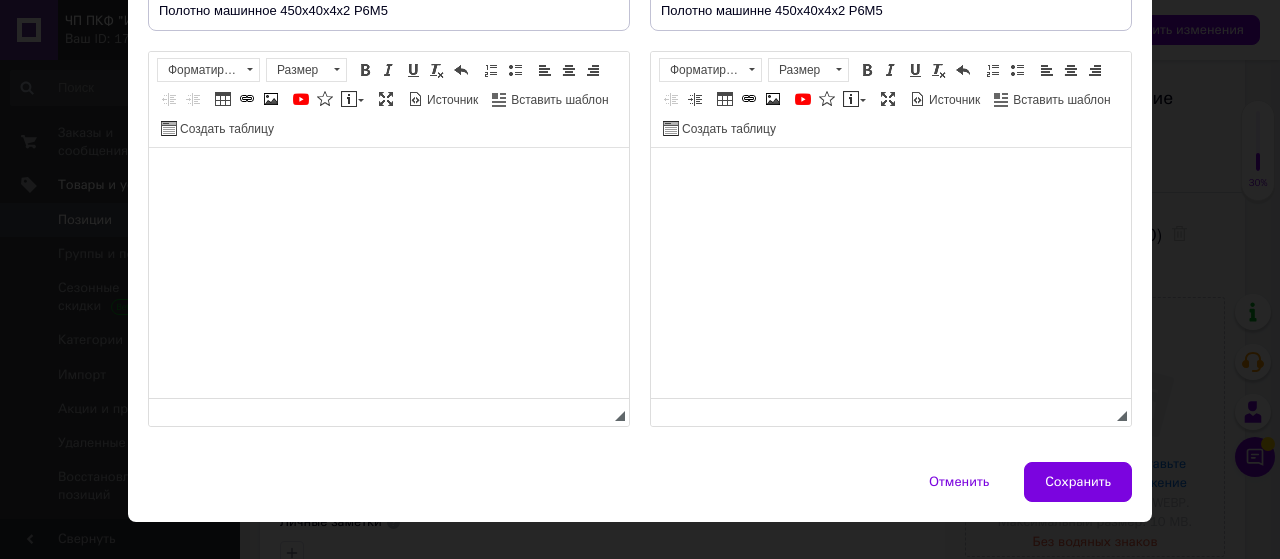 click at bounding box center (389, 178) 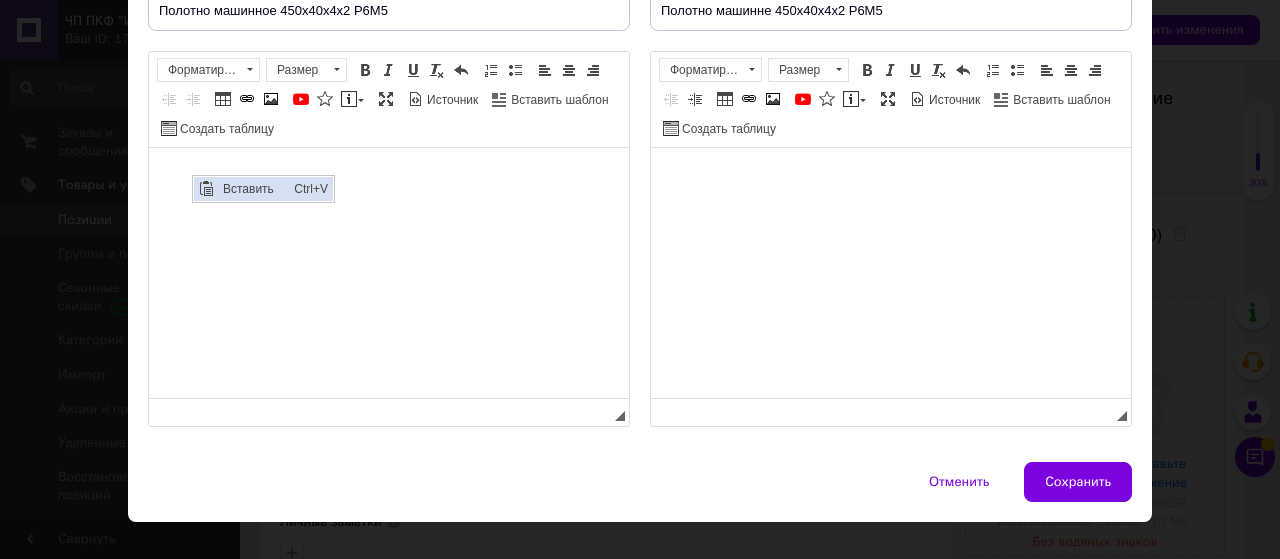 scroll, scrollTop: 0, scrollLeft: 0, axis: both 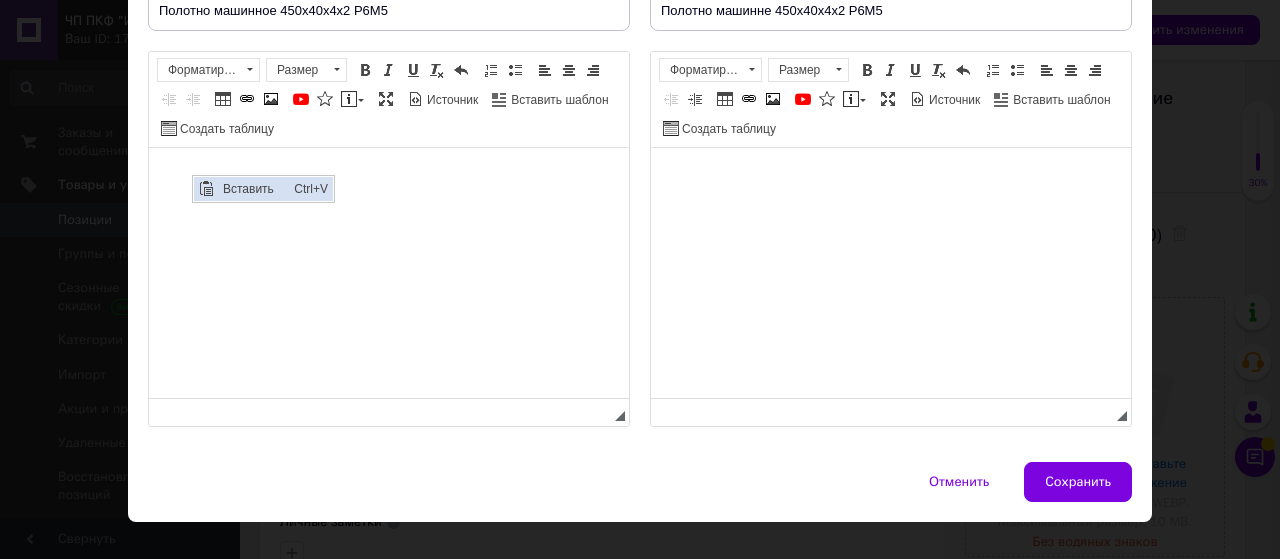 click on "Вставить" at bounding box center (253, 188) 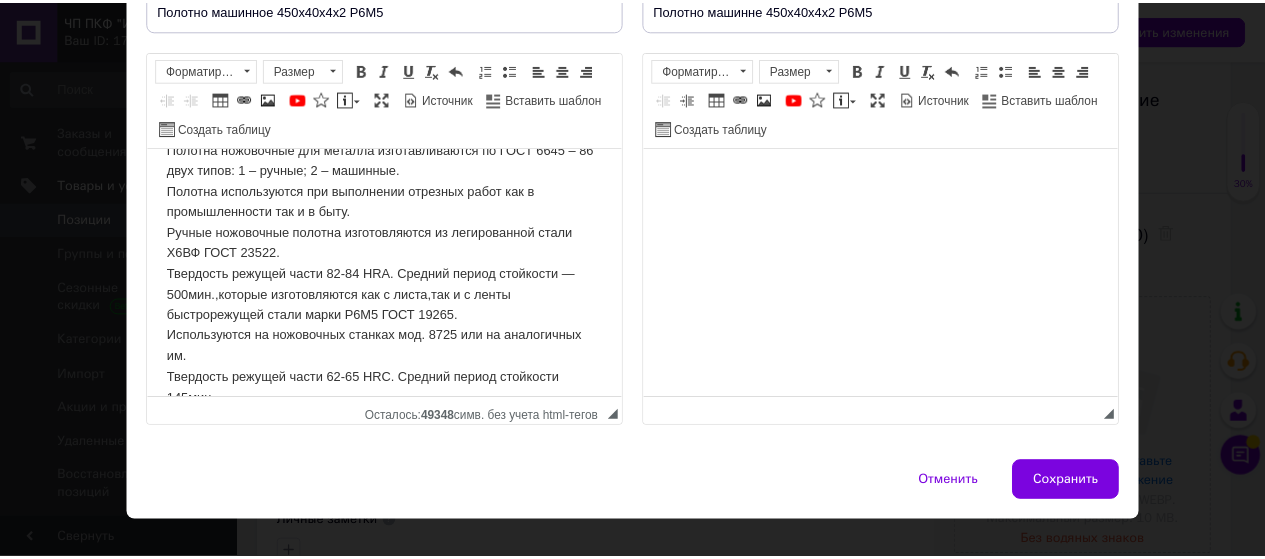 scroll, scrollTop: 0, scrollLeft: 0, axis: both 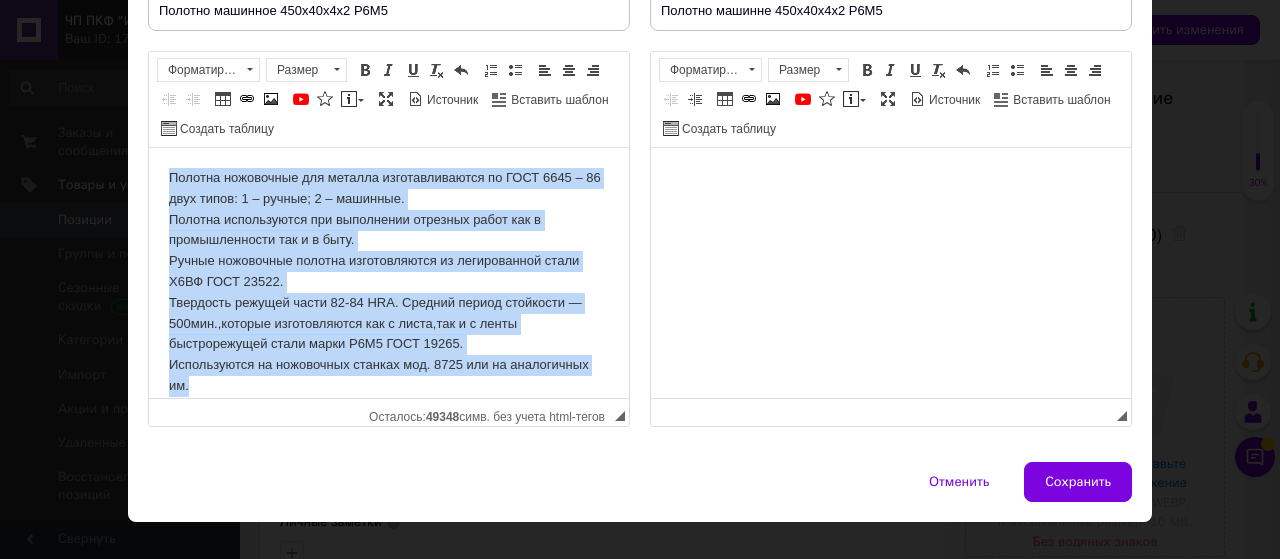 drag, startPoint x: 166, startPoint y: 174, endPoint x: 246, endPoint y: 380, distance: 220.9887 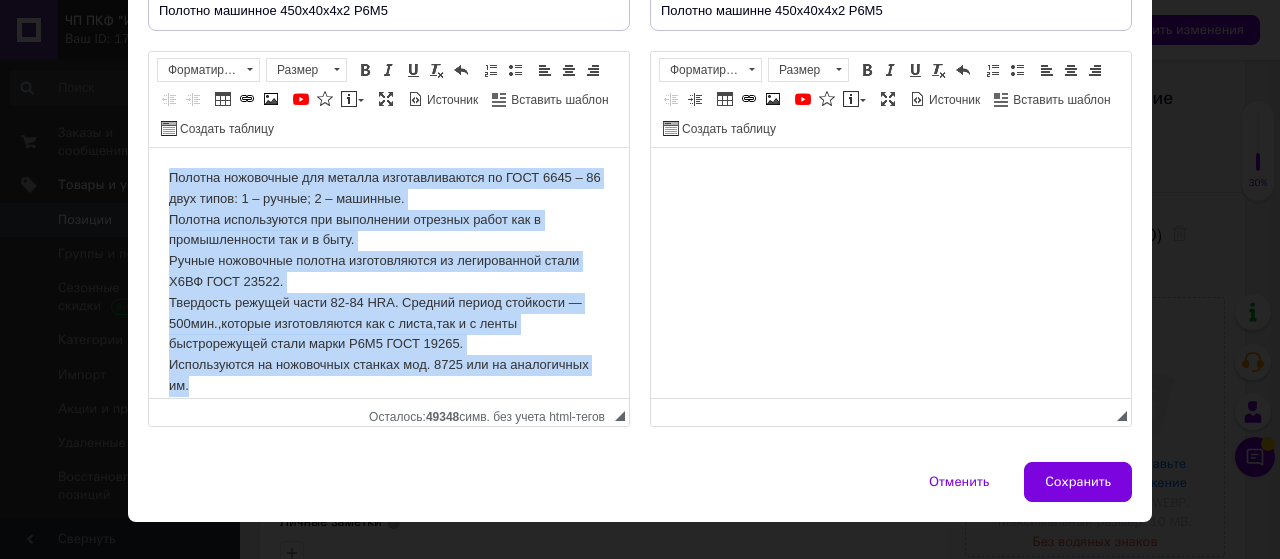 click on "Полотна ножовочные для металла изготавливаются по ГОСТ 6645 – 86 двух типов: 1 – ручные; 2 – машинные. Полотна используются при выполнении отрезных работ как в промышленности так и в быту. Ручные ножовочные полотна изготовляются из легированной стали Х6ВФ ГОСТ 23522. Твердость режущей части 82-84 HRА. Средний период стойкости — 500мин.,которые изготовляются как с листа,так и с ленты быстрорежущей стали марки Р6М5 ГОСТ 19265. Используются на ножовочных станках мод. 8725 или на аналогичных им. Твердость режущей части 62-65 HRC. Средний период стойкости 145мин." at bounding box center (389, 324) 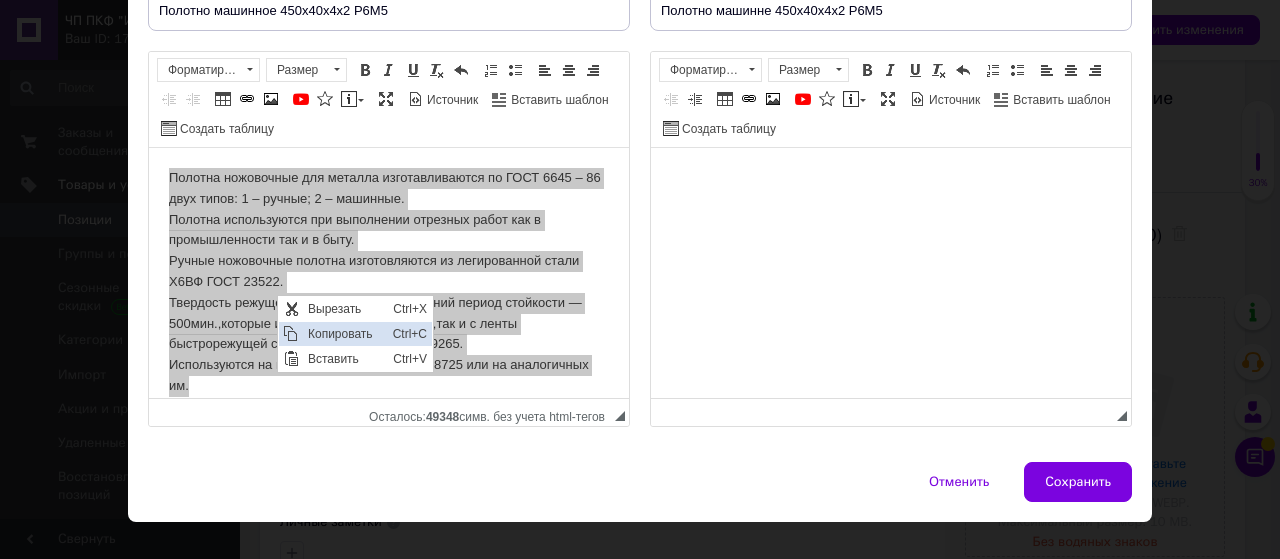 click on "Копировать" at bounding box center (345, 333) 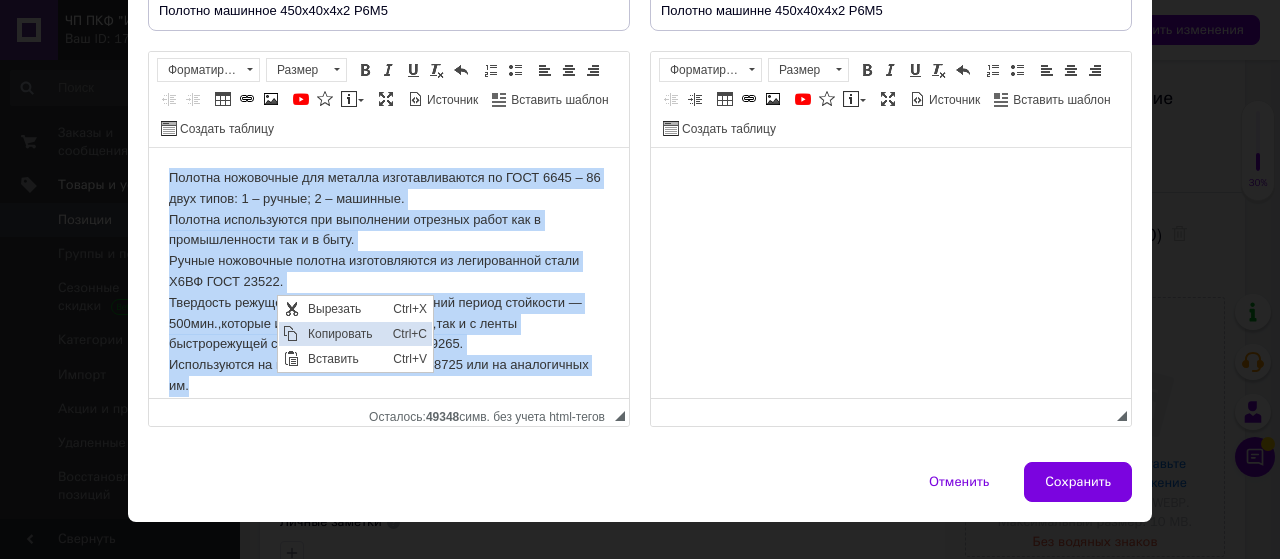 copy on "Полотна ножовочные для металла изготавливаются по ГОСТ 6645 – 86 двух типов: 1 – ручные; 2 – машинные. Полотна используются при выполнении отрезных работ как в промышленности так и в быту. Ручные ножовочные полотна изготовляются из легированной стали Х6ВФ ГОСТ 23522. Твердость режущей части 82-84 HRА. Средний период стойкости — 500мин.,которые изготовляются как с листа,так и с ленты быстрорежущей стали марки Р6М5 ГОСТ 19265. Используются на ножовочных станках мод. 8725 или на аналогичных им." 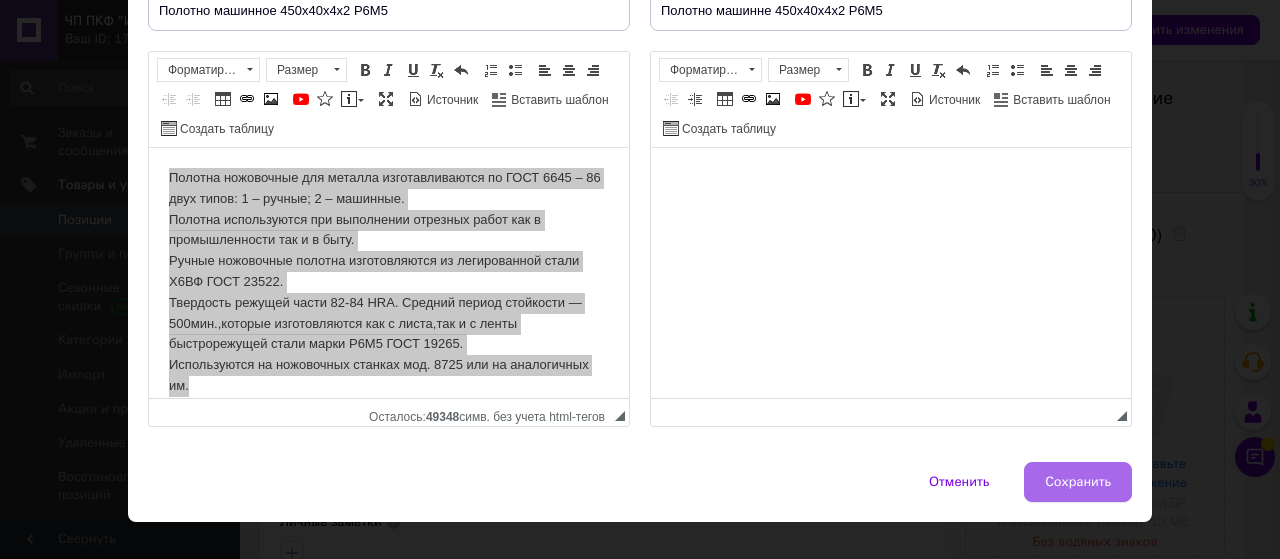 click on "Сохранить" at bounding box center [1078, 482] 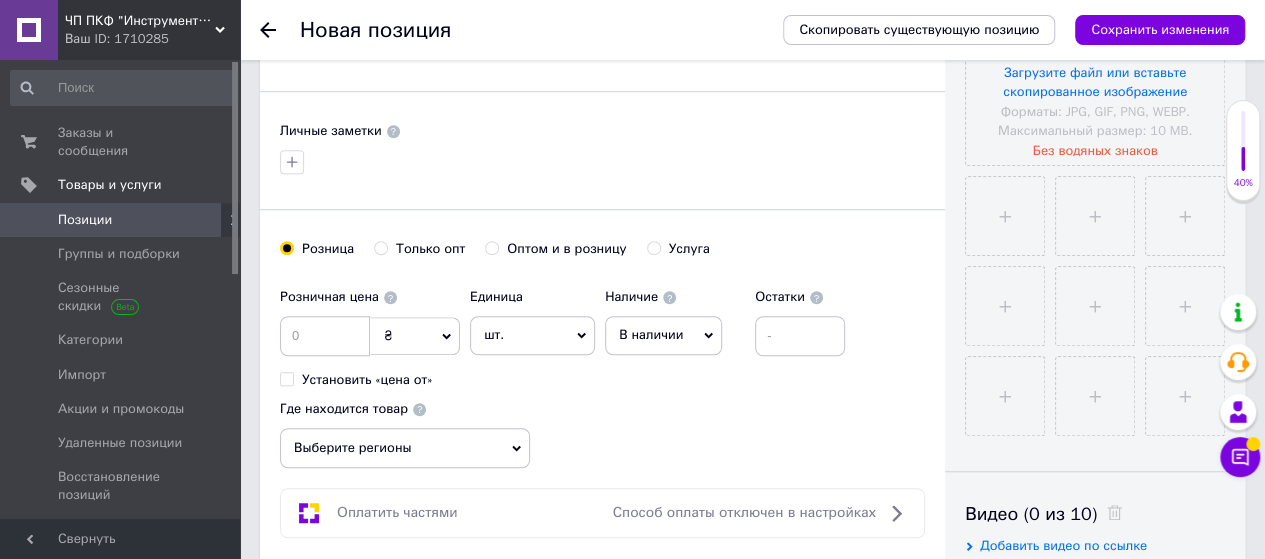 scroll, scrollTop: 600, scrollLeft: 0, axis: vertical 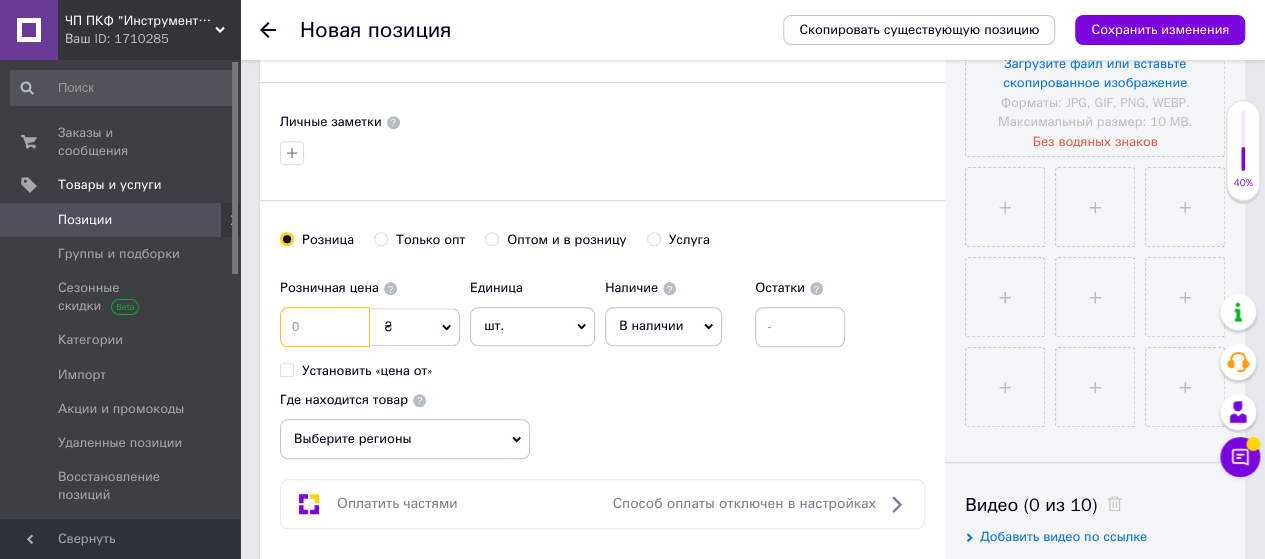 click at bounding box center (325, 327) 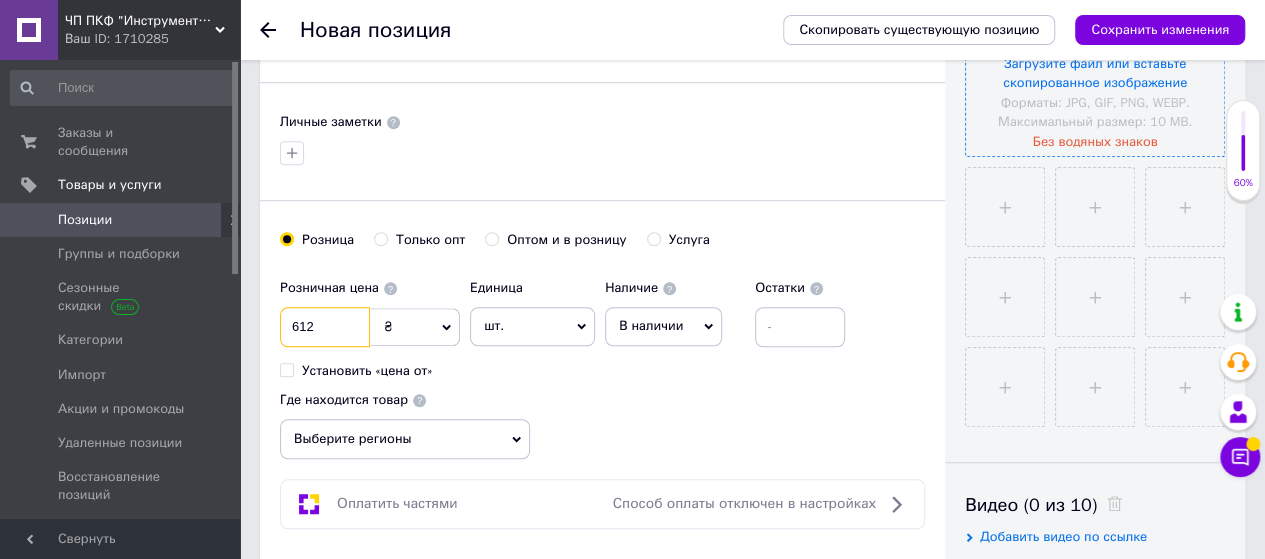 type on "612" 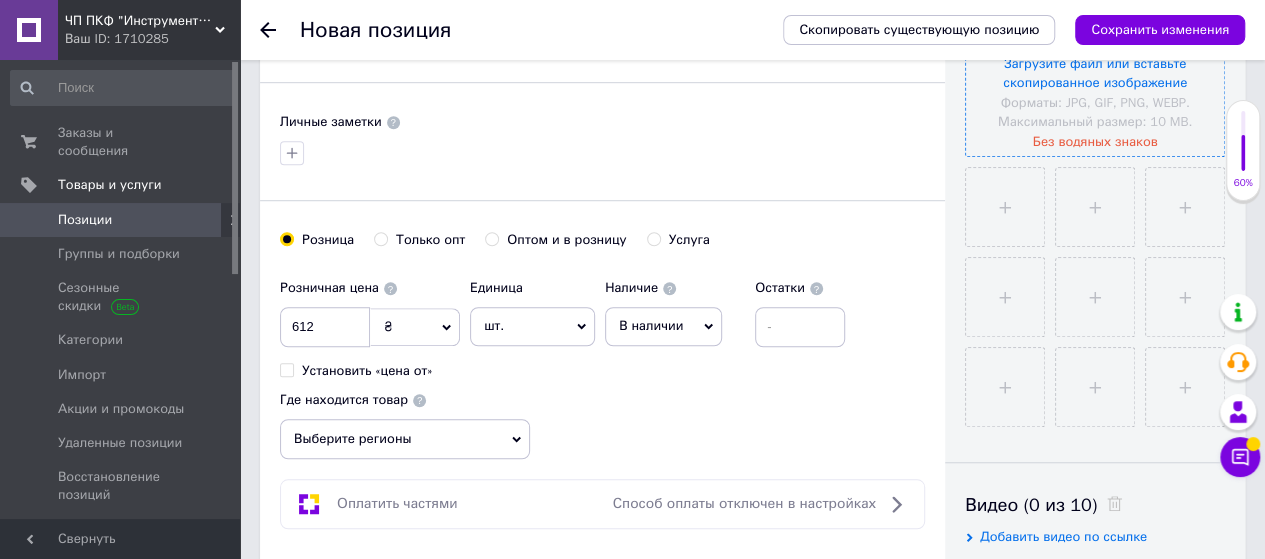 click at bounding box center [1095, 27] 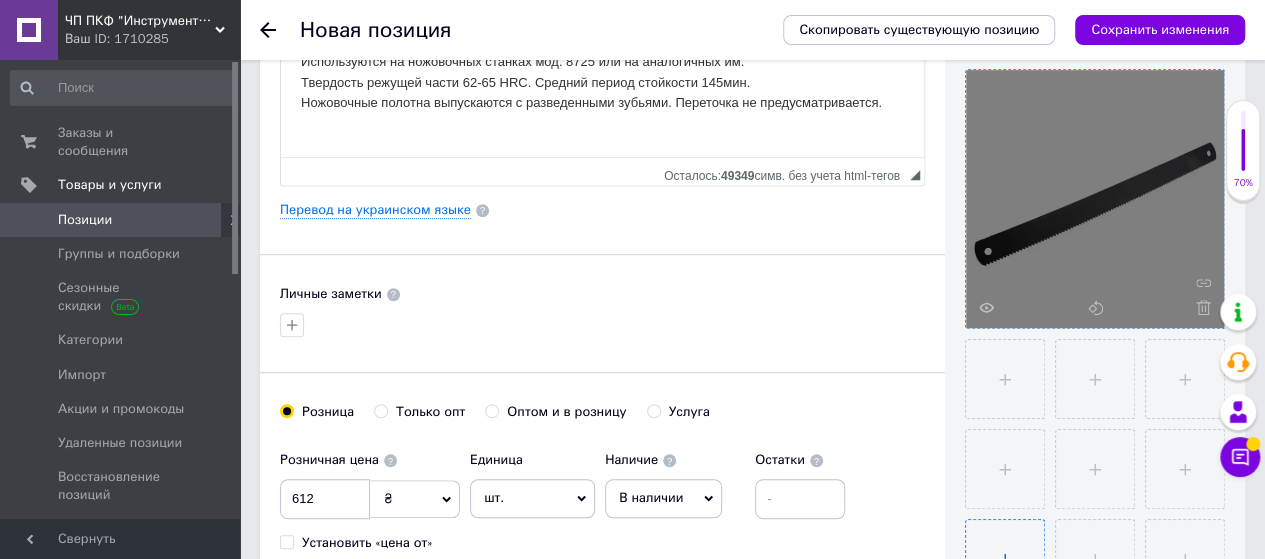 scroll, scrollTop: 500, scrollLeft: 0, axis: vertical 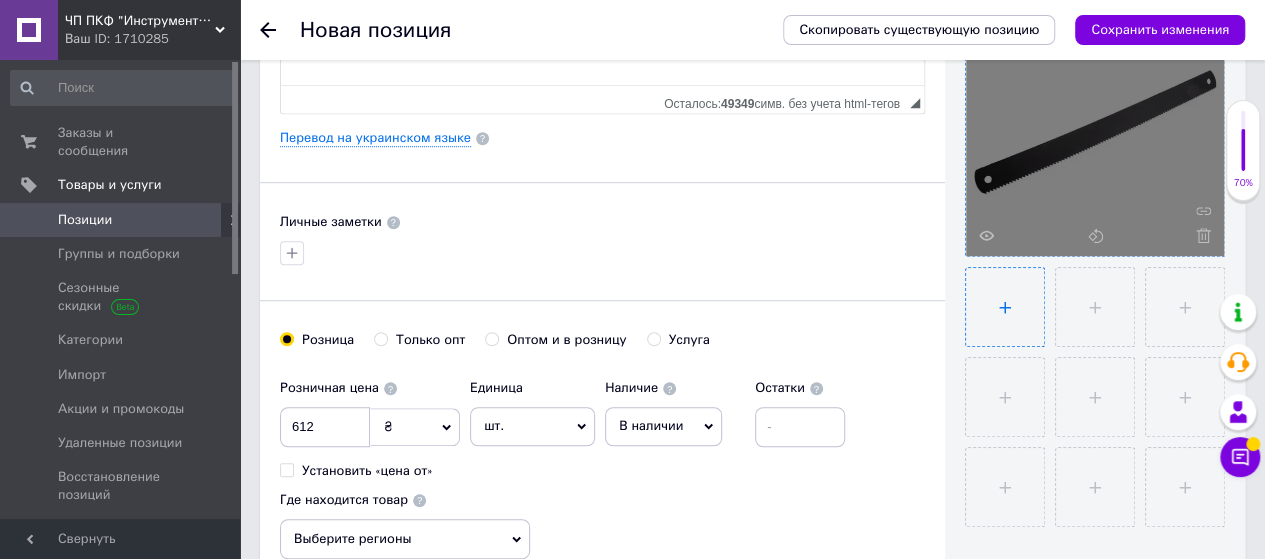 click at bounding box center (1005, 307) 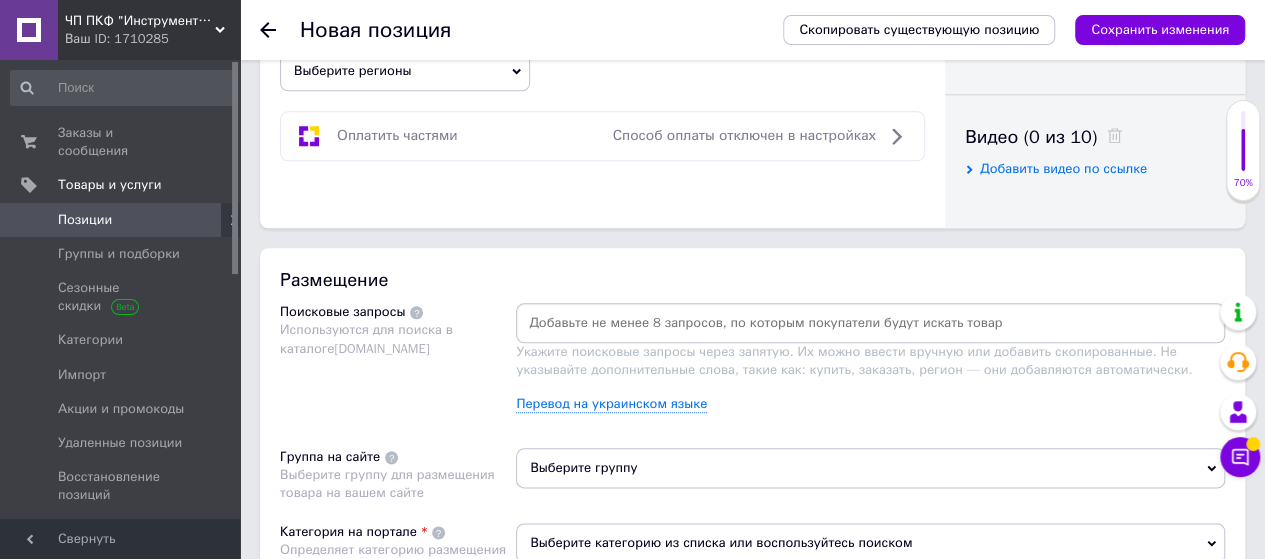 scroll, scrollTop: 1000, scrollLeft: 0, axis: vertical 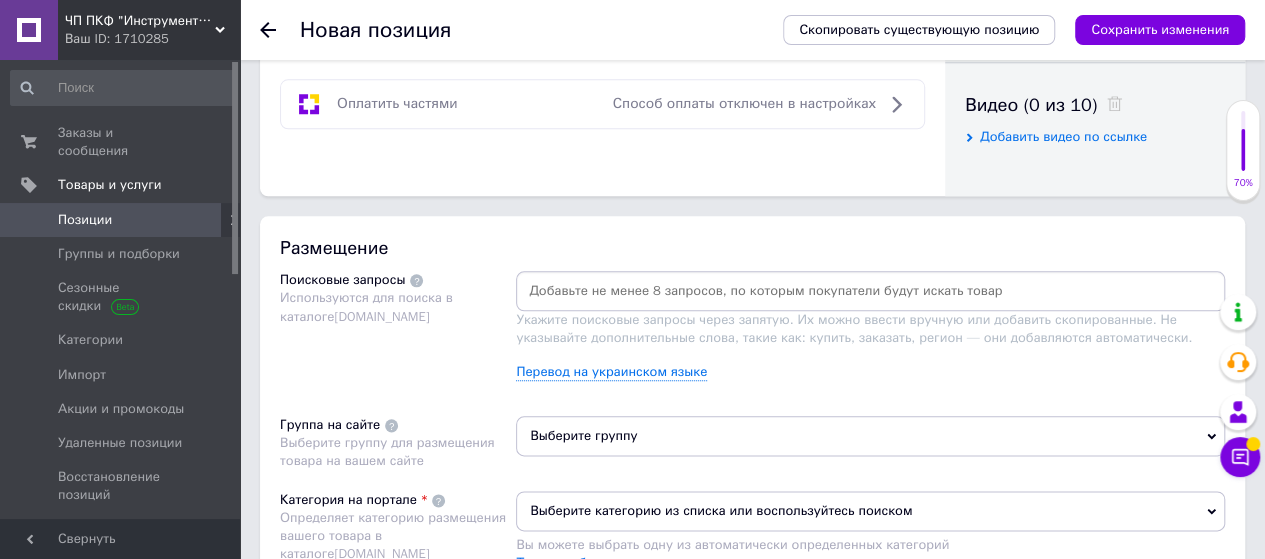 click at bounding box center [870, 291] 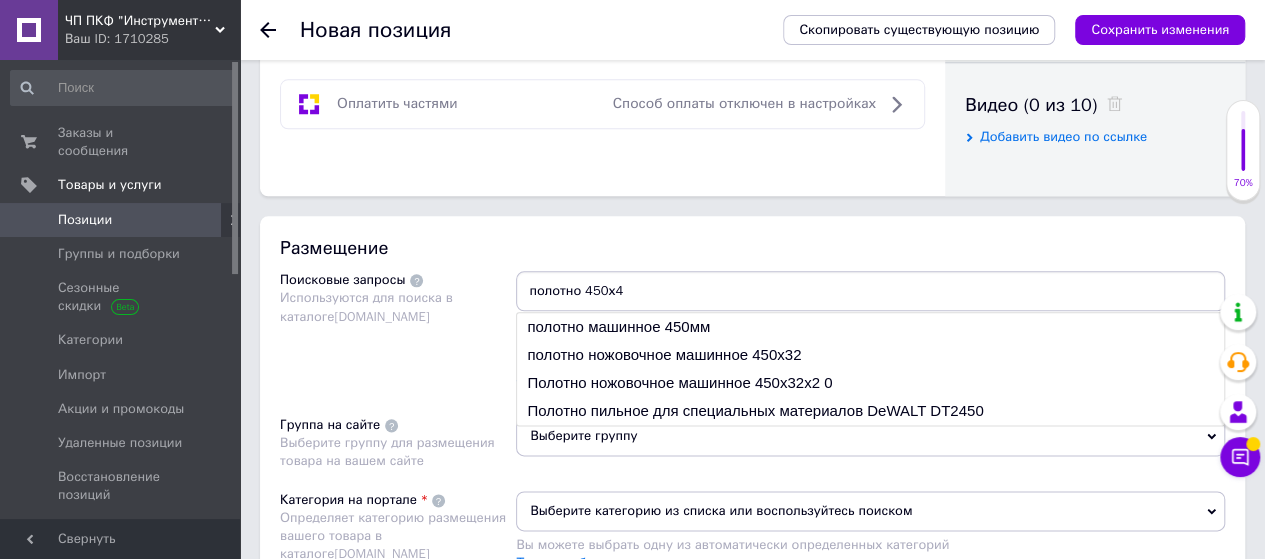 type on "полотно 450х40" 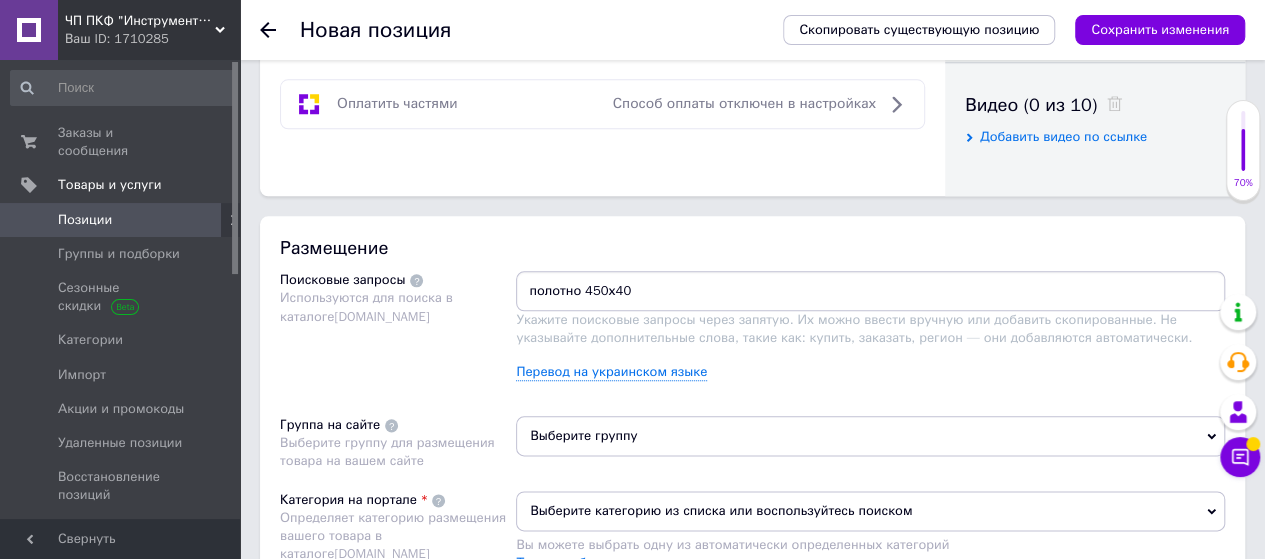 type 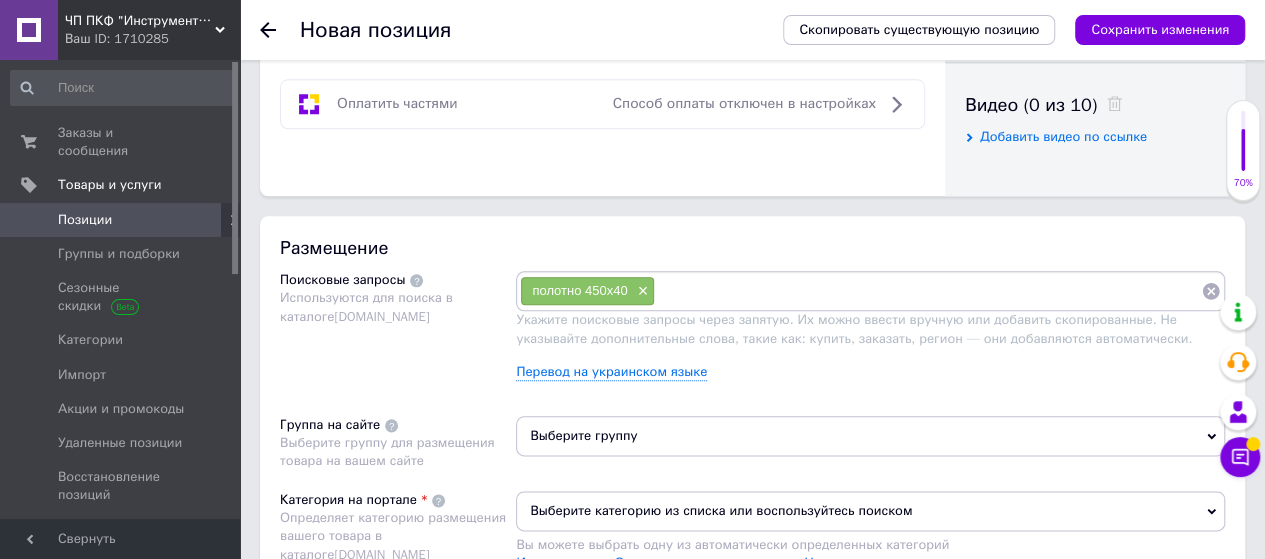 scroll, scrollTop: 1100, scrollLeft: 0, axis: vertical 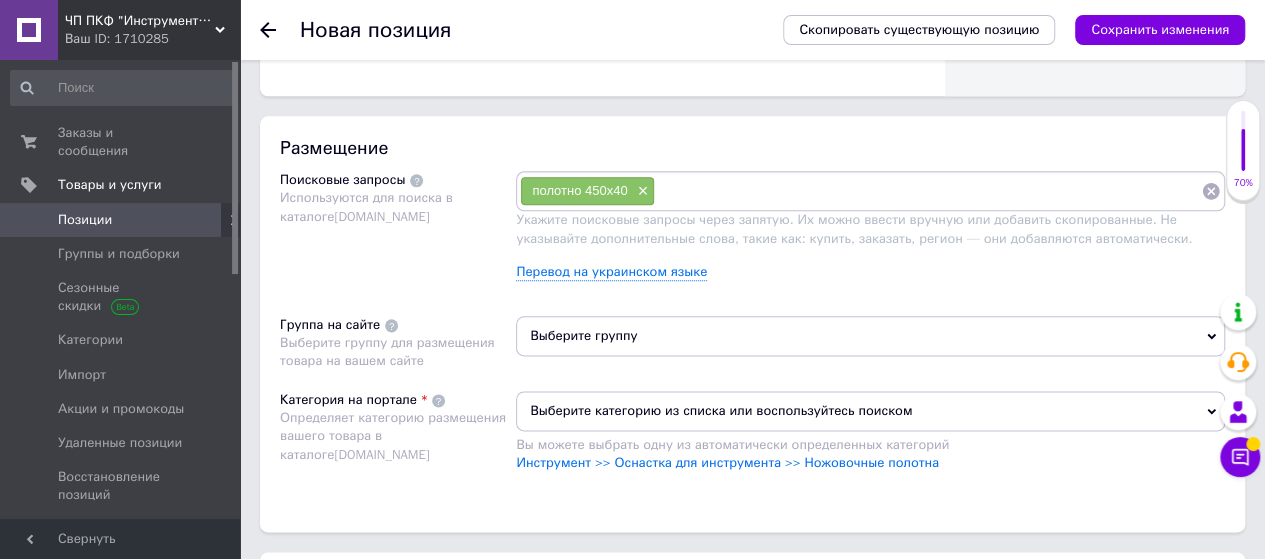 click on "Выберите группу" at bounding box center (870, 336) 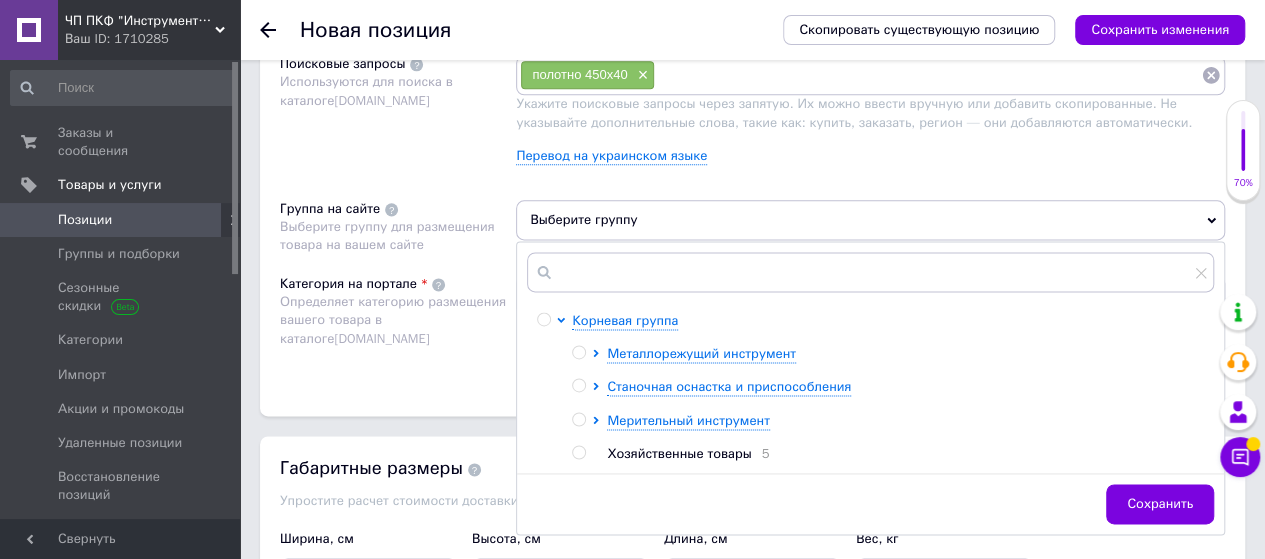 scroll, scrollTop: 1300, scrollLeft: 0, axis: vertical 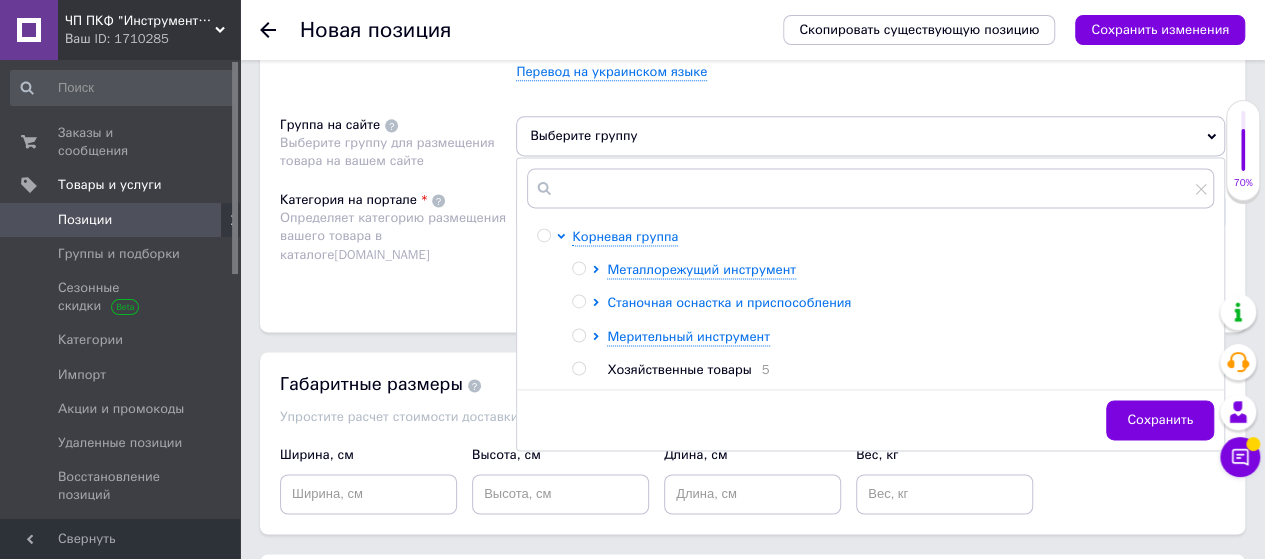 click on "Станочная оснастка и приспособления" at bounding box center (729, 302) 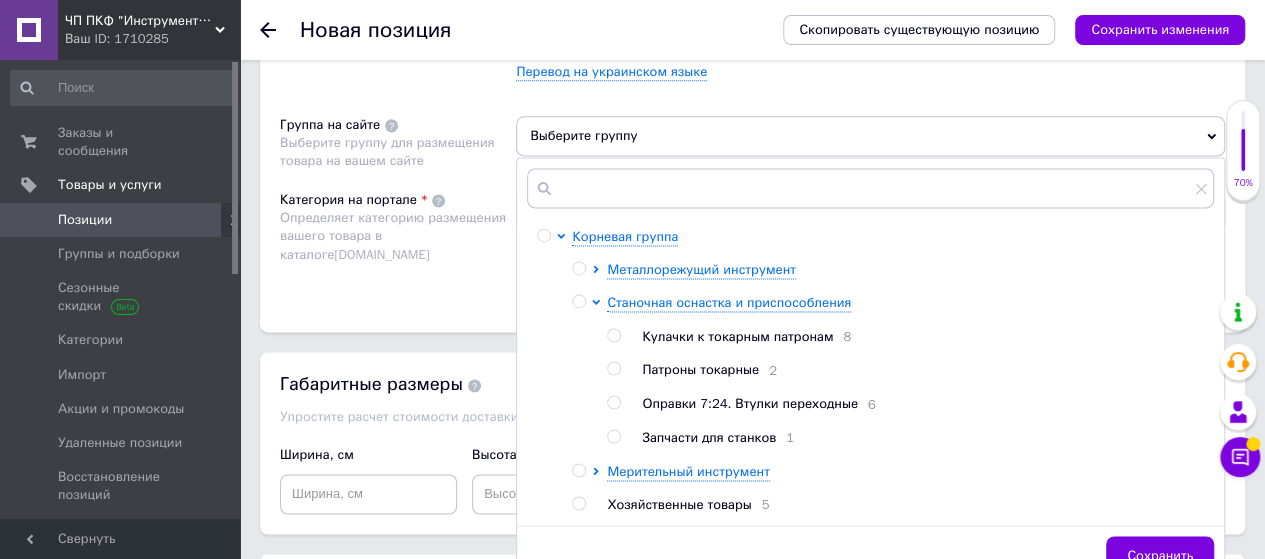 click at bounding box center (578, 301) 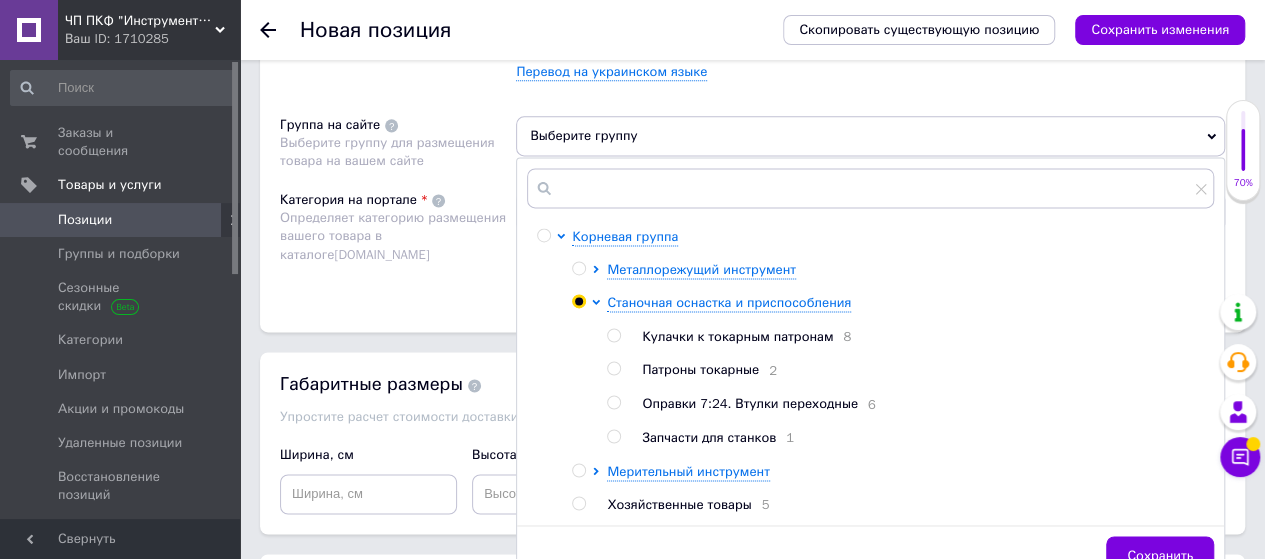 radio on "true" 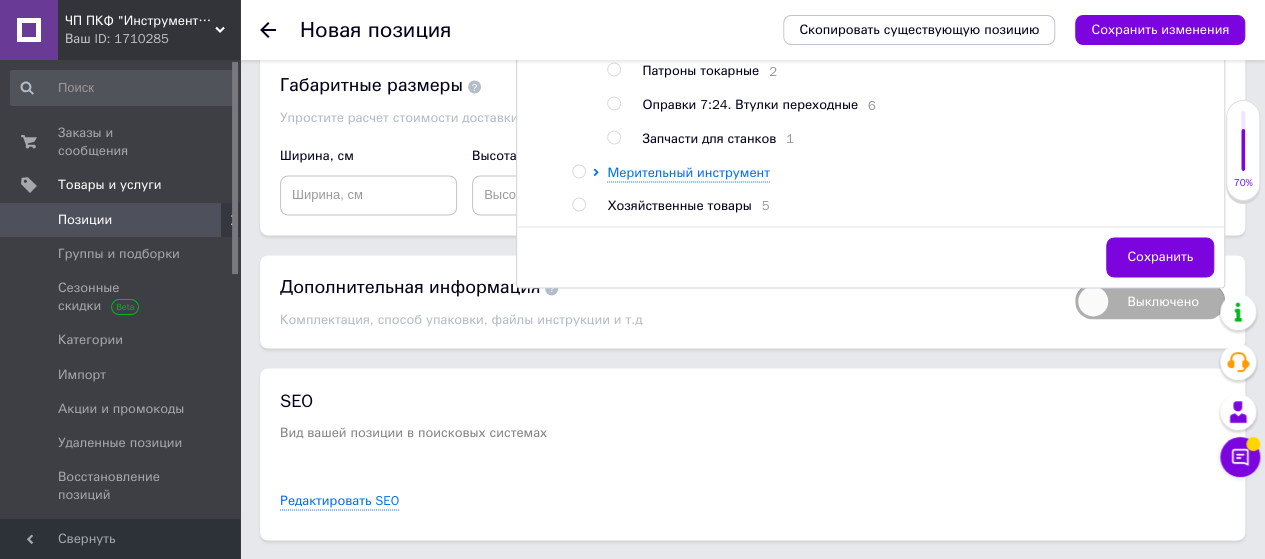 scroll, scrollTop: 1600, scrollLeft: 0, axis: vertical 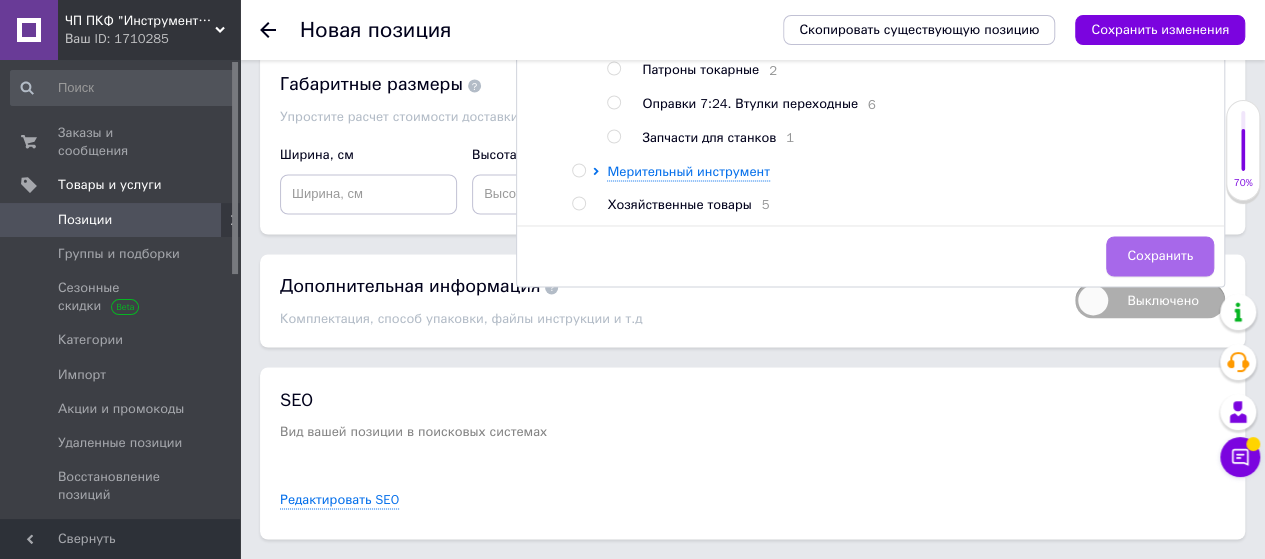 click on "Сохранить" at bounding box center (1160, 256) 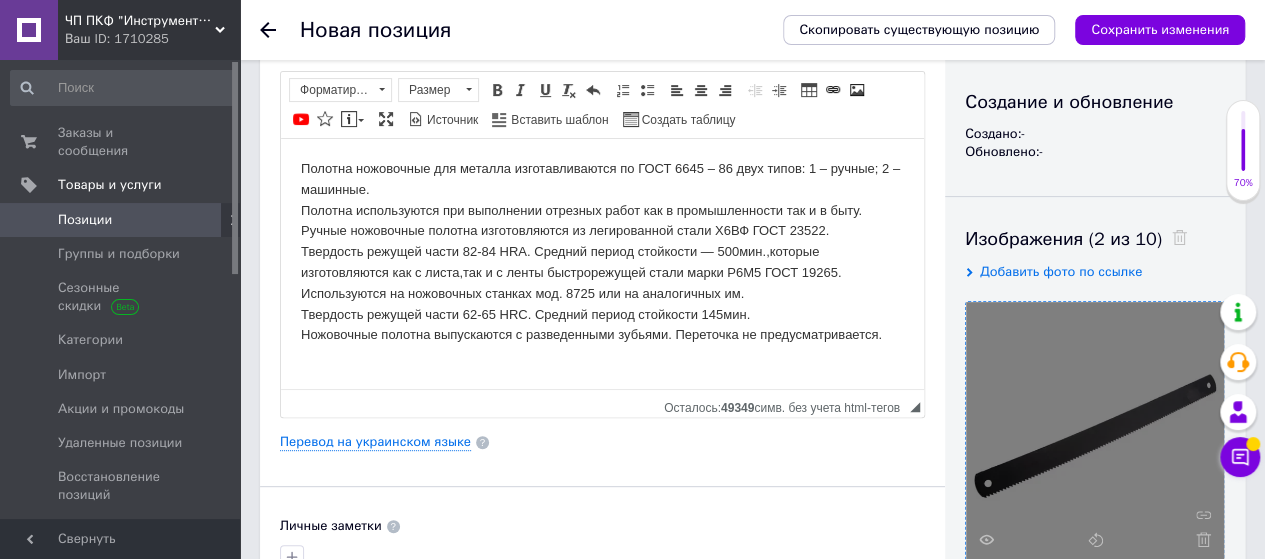 scroll, scrollTop: 200, scrollLeft: 0, axis: vertical 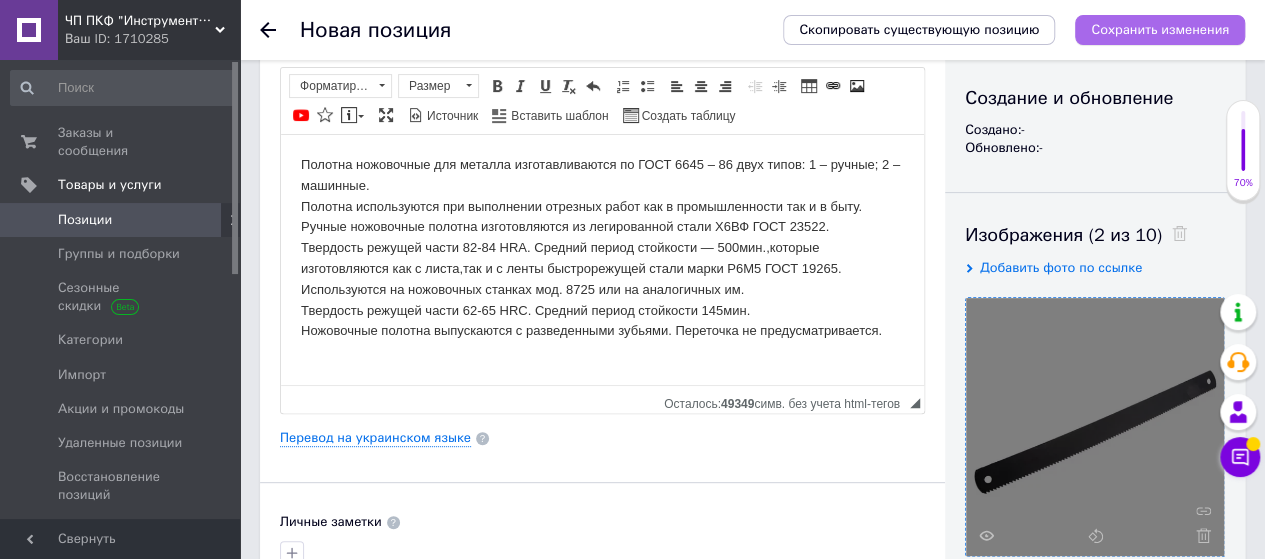 click on "Сохранить изменения" at bounding box center (1160, 29) 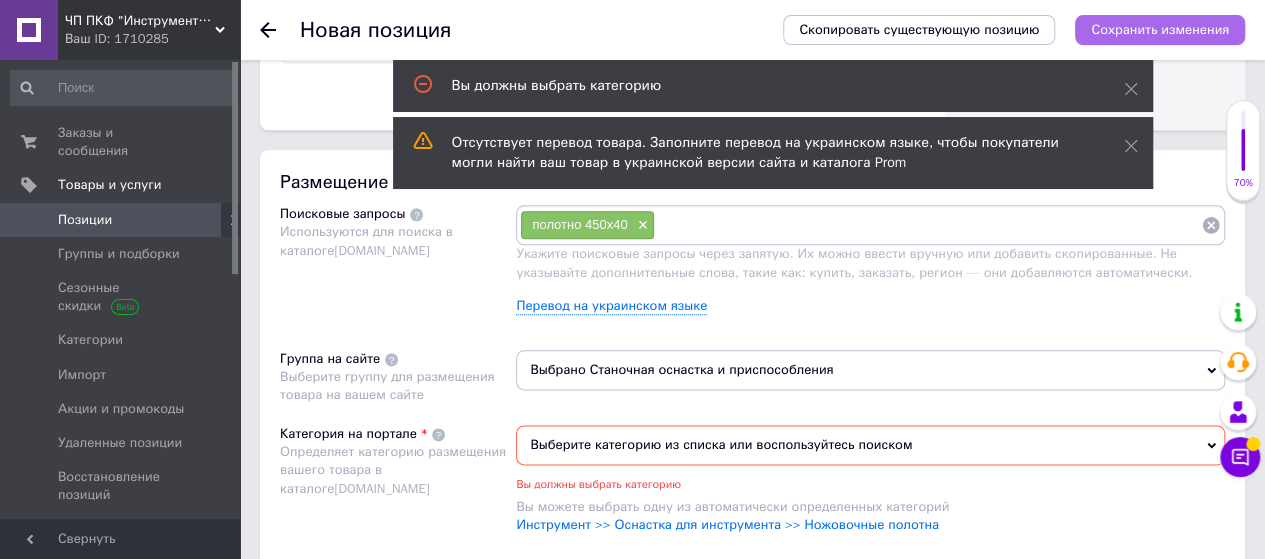 scroll, scrollTop: 1265, scrollLeft: 0, axis: vertical 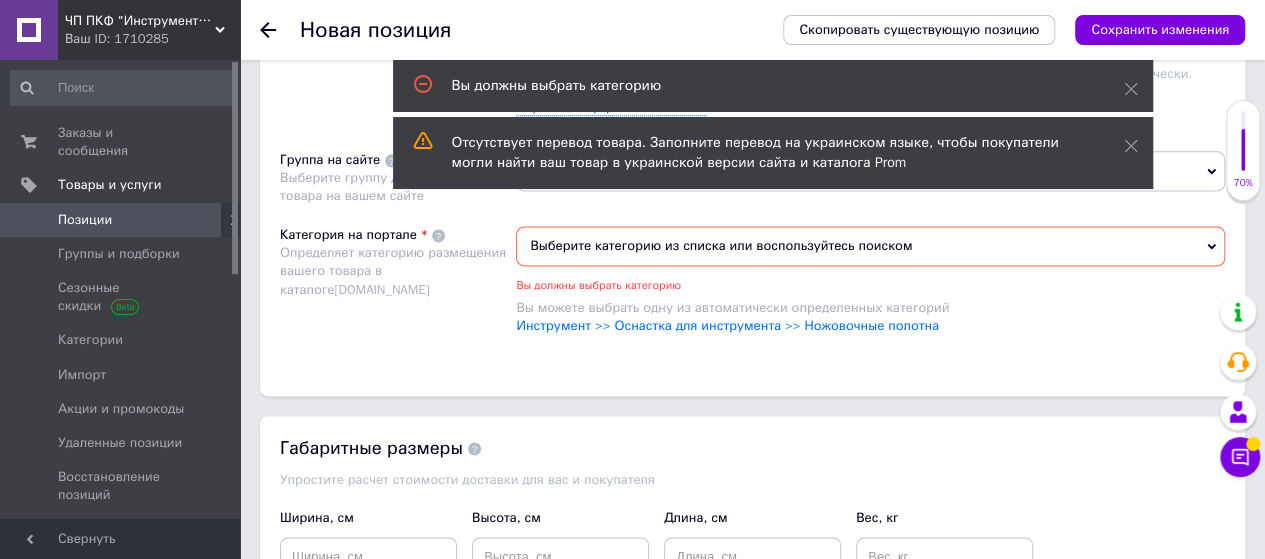 click on "Выберите категорию из списка или воспользуйтесь поиском" at bounding box center [870, 246] 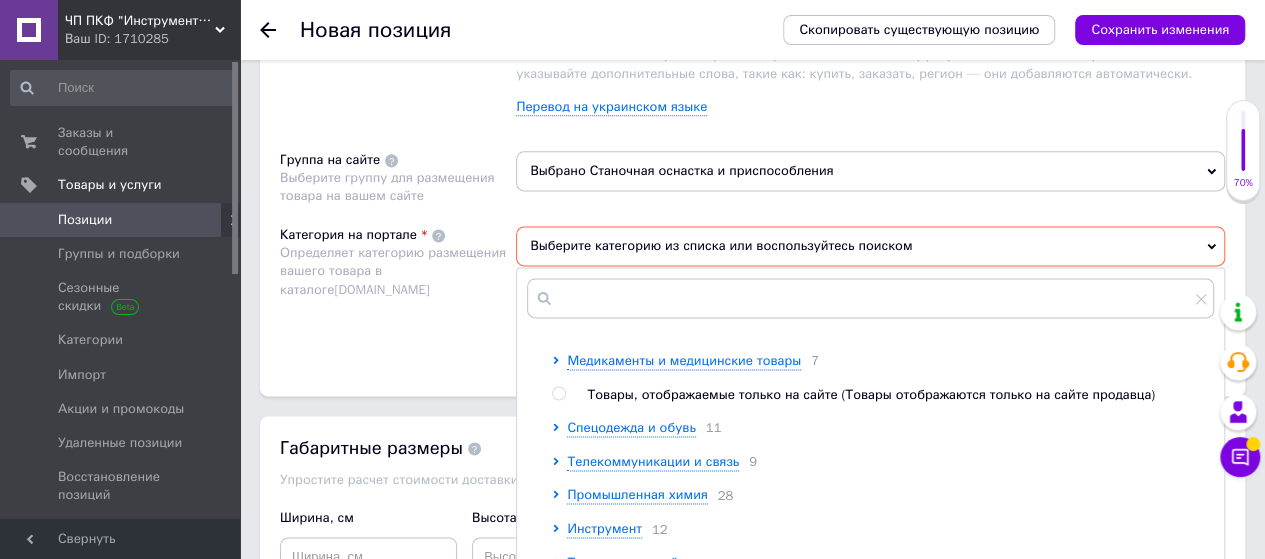 scroll, scrollTop: 972, scrollLeft: 0, axis: vertical 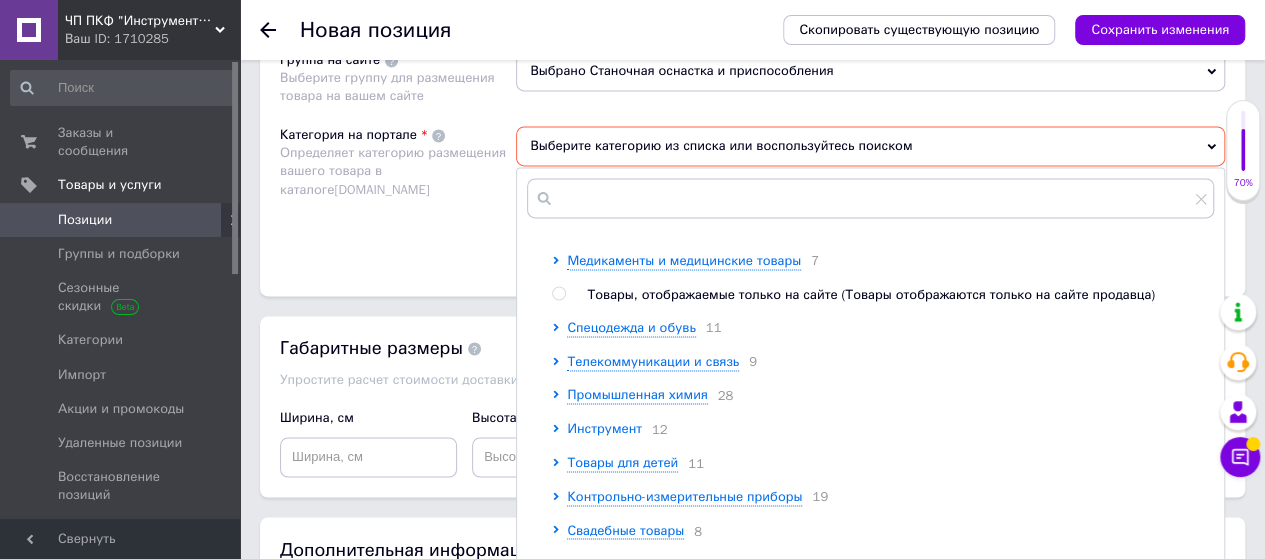 click on "Инструмент" at bounding box center (604, 428) 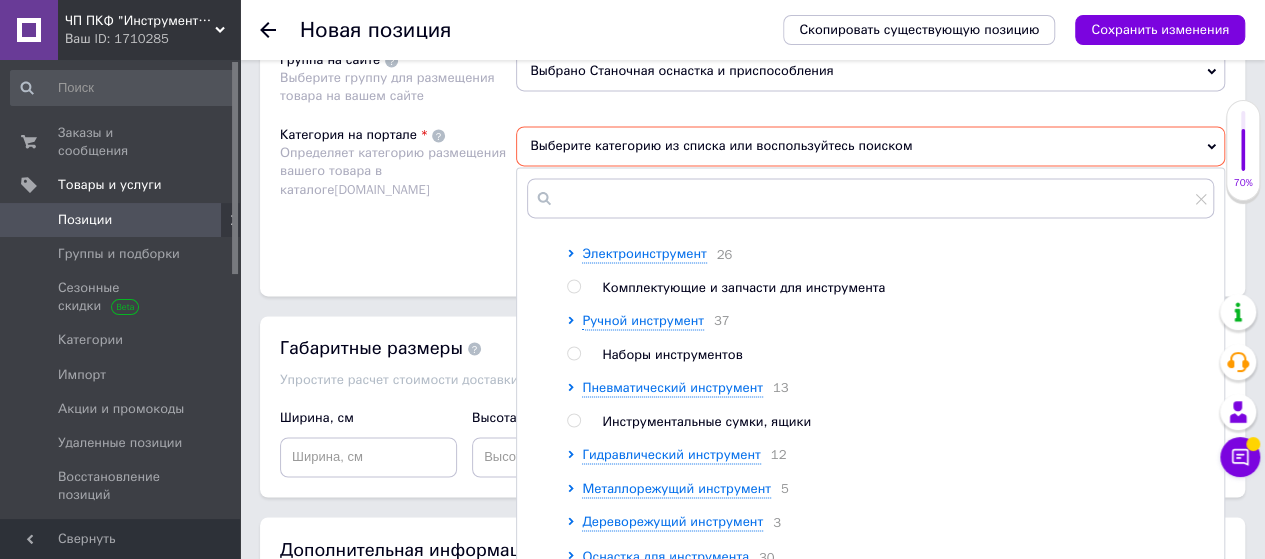 scroll, scrollTop: 1172, scrollLeft: 0, axis: vertical 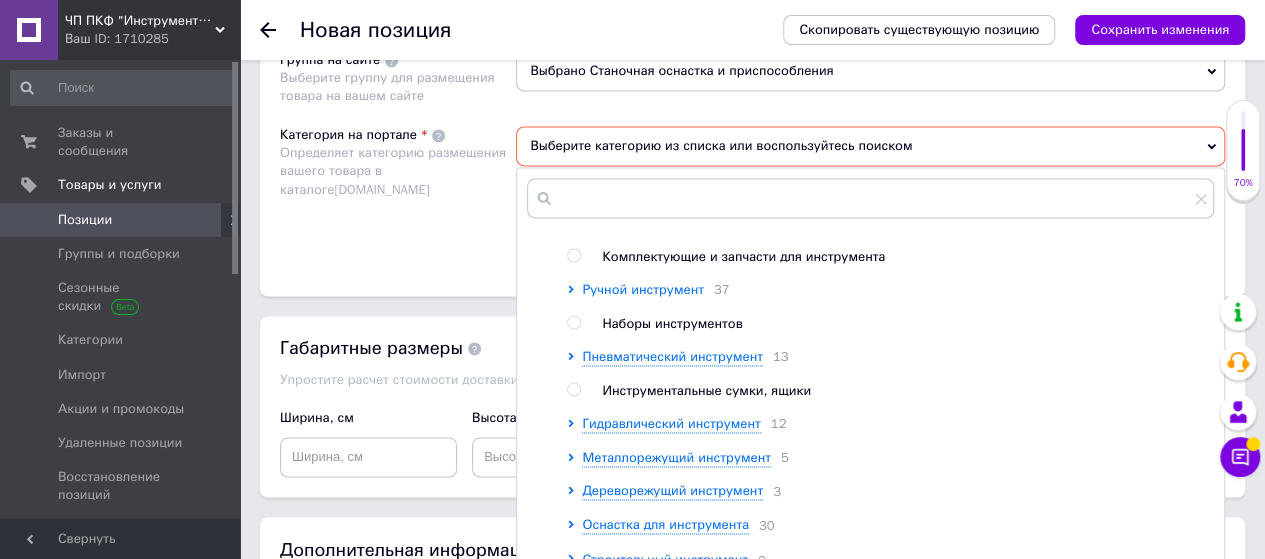 click on "Ручной инструмент" at bounding box center [643, 289] 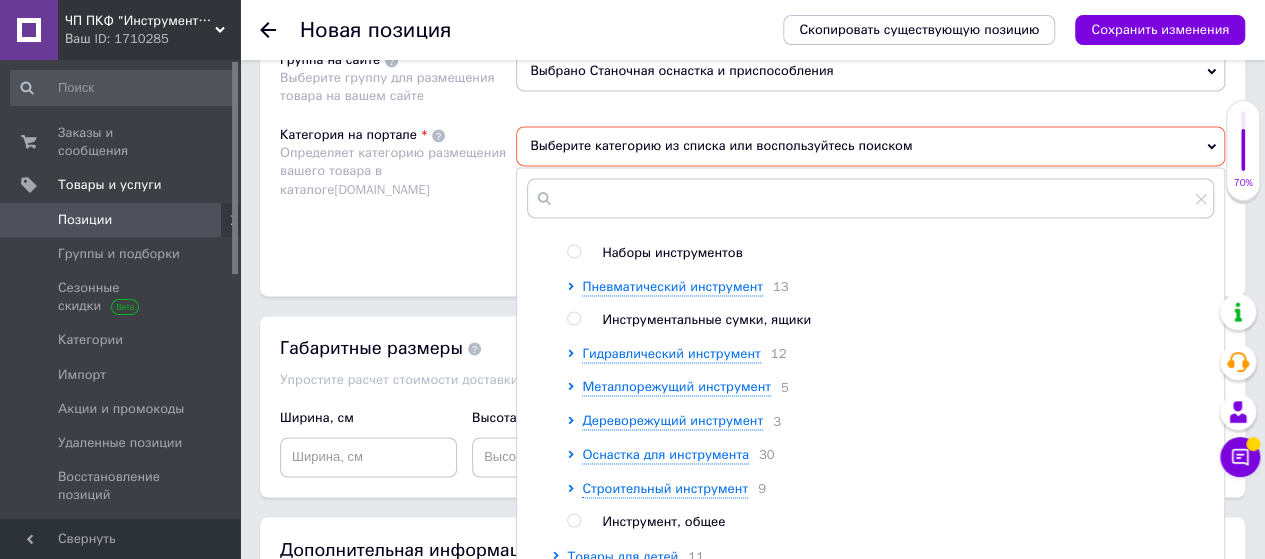 scroll, scrollTop: 2572, scrollLeft: 0, axis: vertical 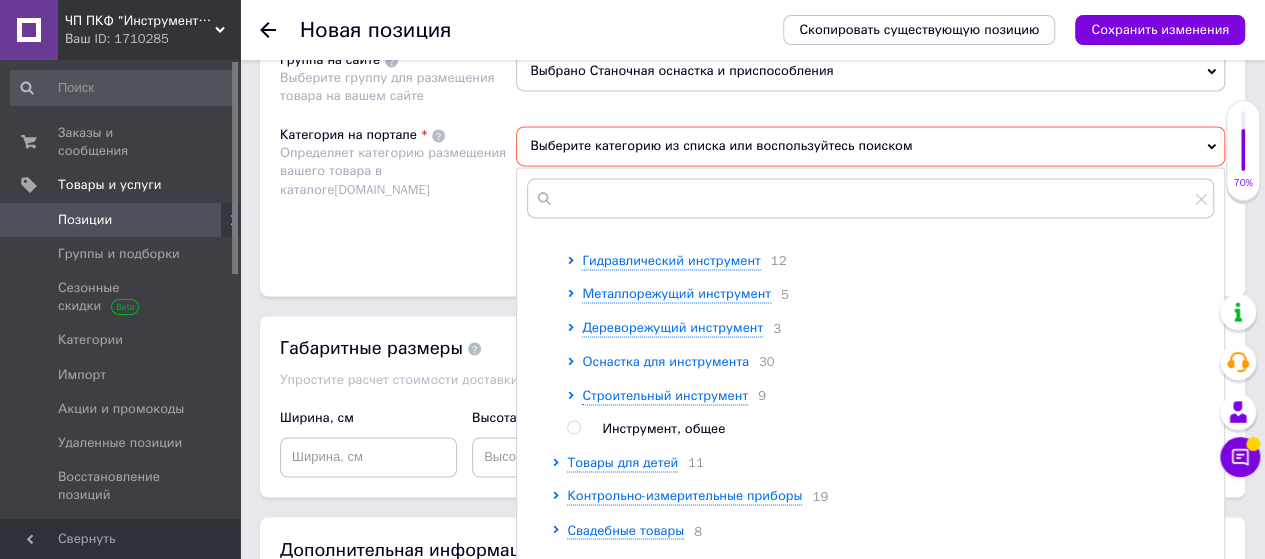 click on "Оснастка для инструмента" at bounding box center (665, 361) 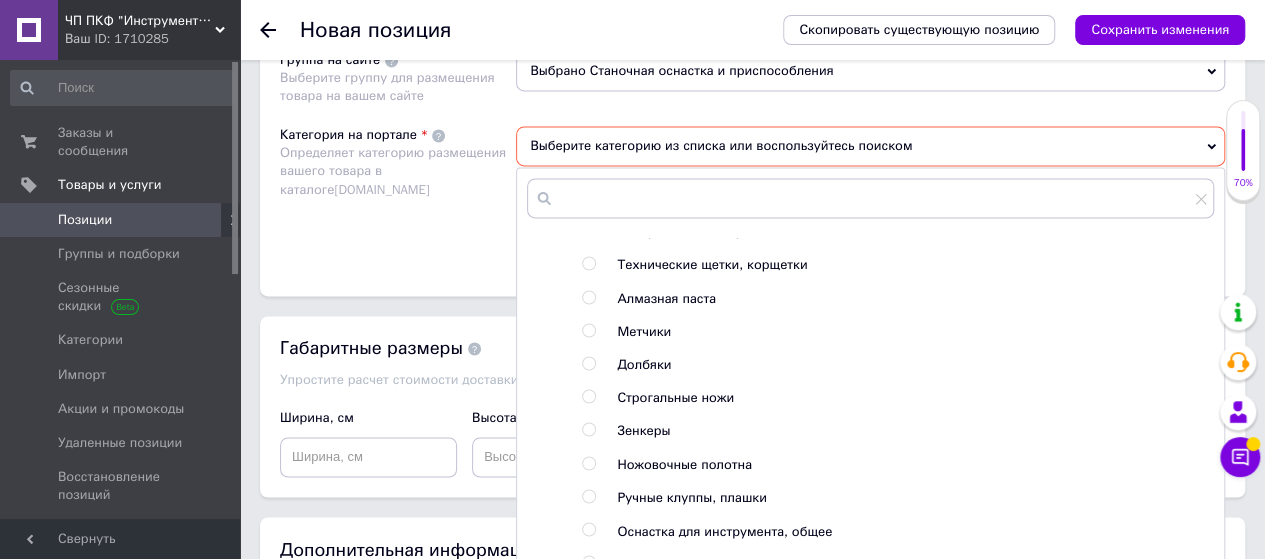 scroll, scrollTop: 2872, scrollLeft: 0, axis: vertical 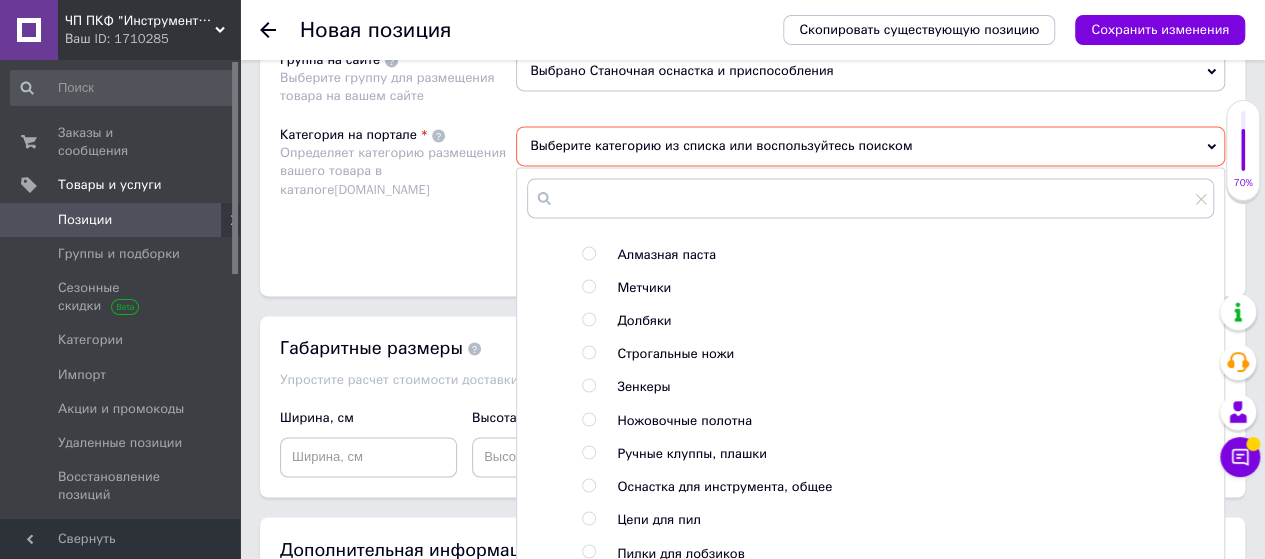 click on "Ножовочные полотна" at bounding box center [684, 420] 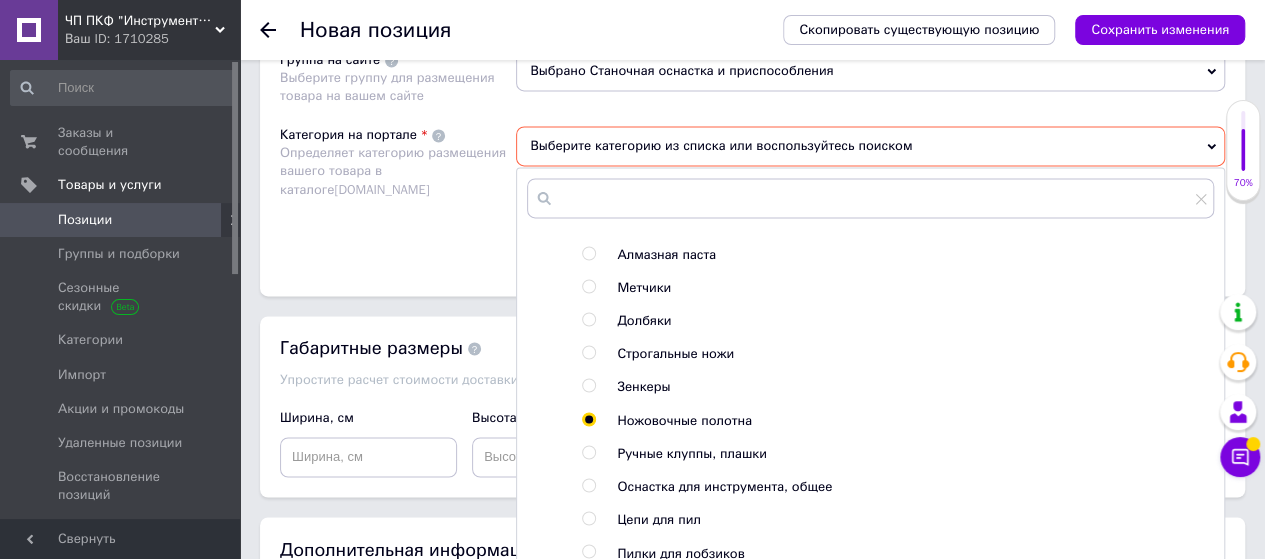radio on "true" 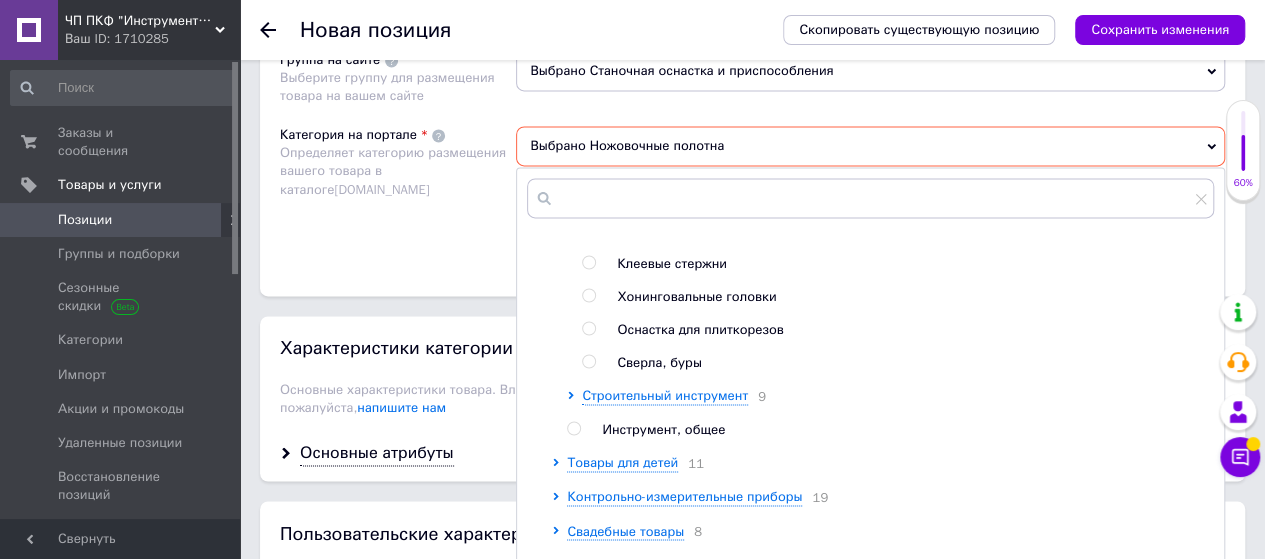 scroll, scrollTop: 3612, scrollLeft: 0, axis: vertical 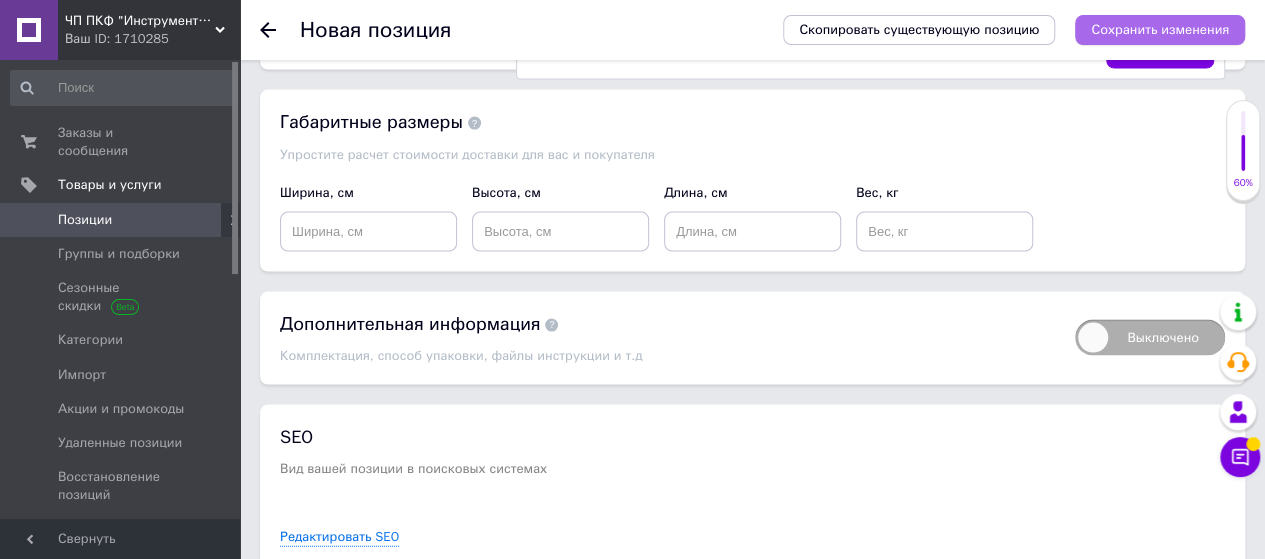 click on "Сохранить изменения" at bounding box center [1160, 29] 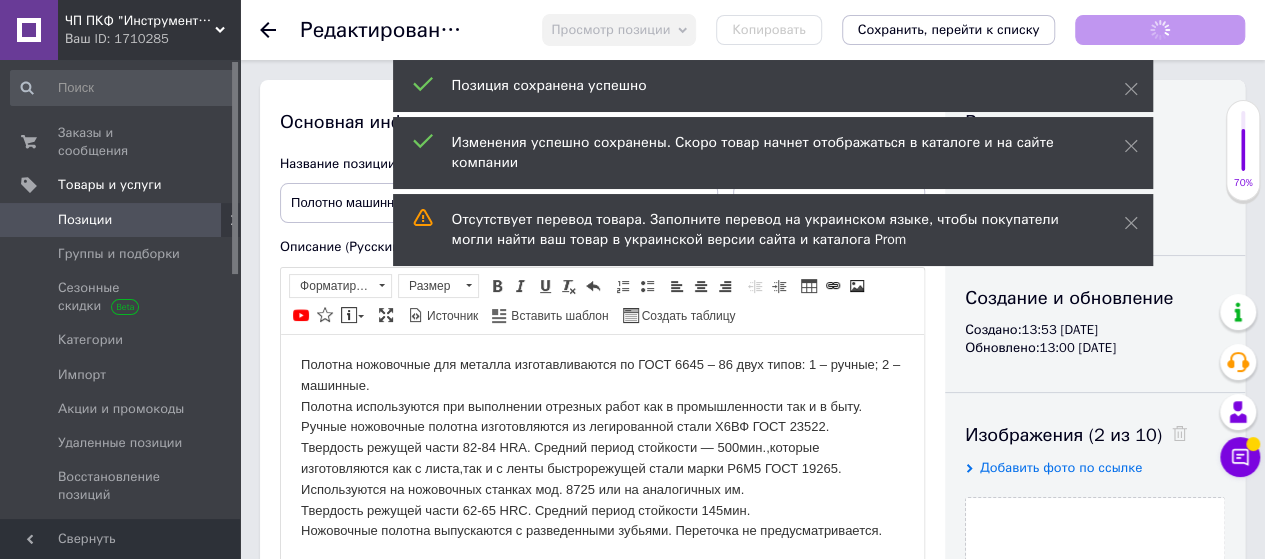 scroll, scrollTop: 0, scrollLeft: 0, axis: both 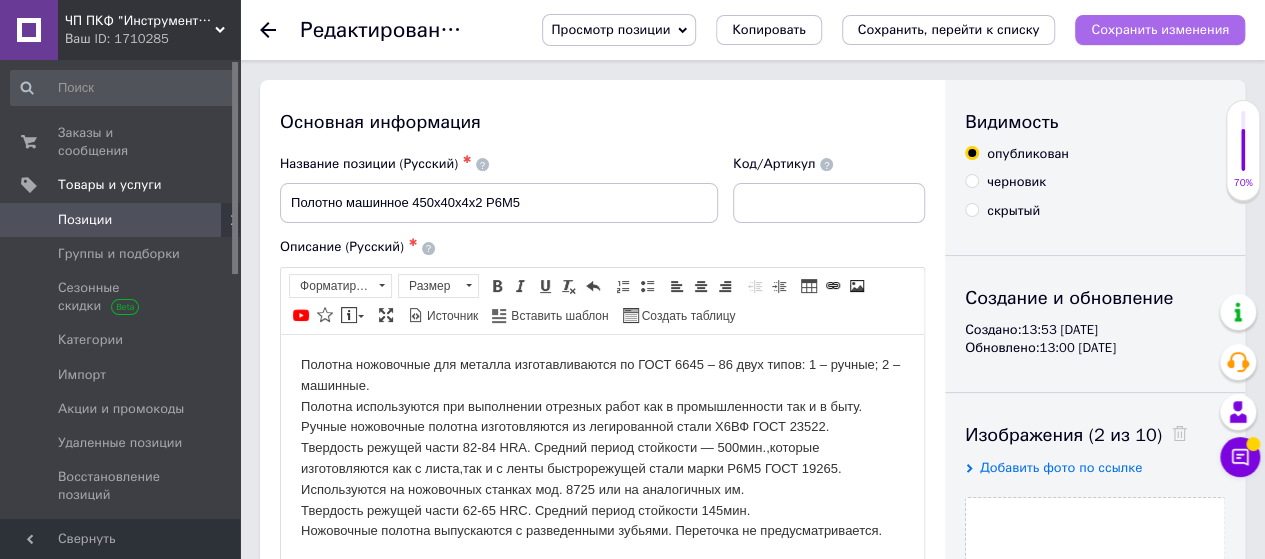click on "Сохранить изменения" at bounding box center [1160, 29] 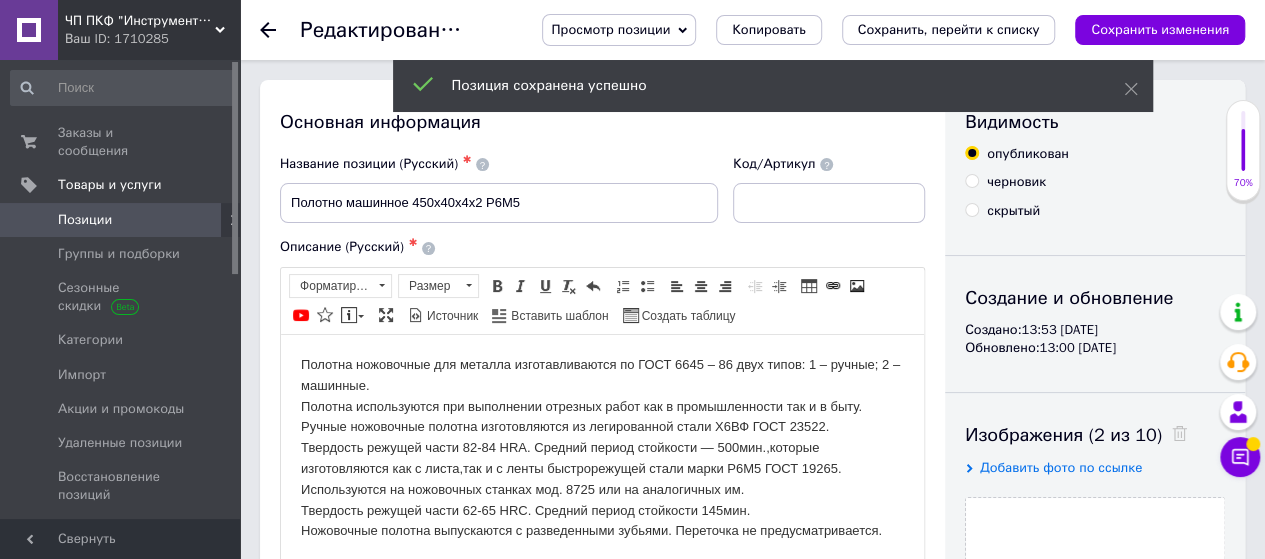 click 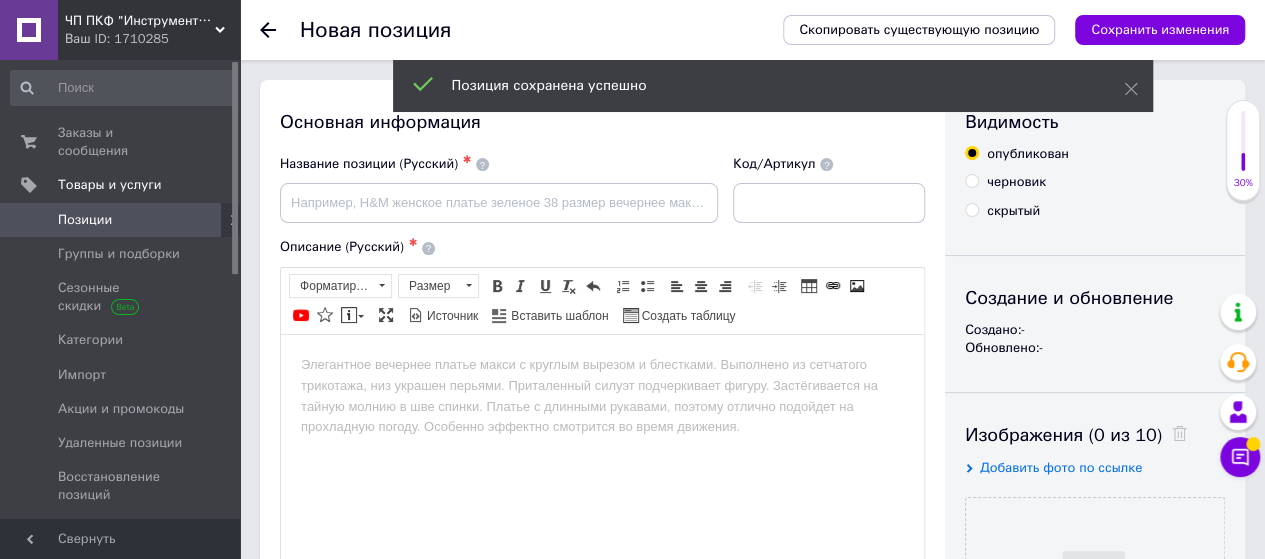 scroll, scrollTop: 0, scrollLeft: 0, axis: both 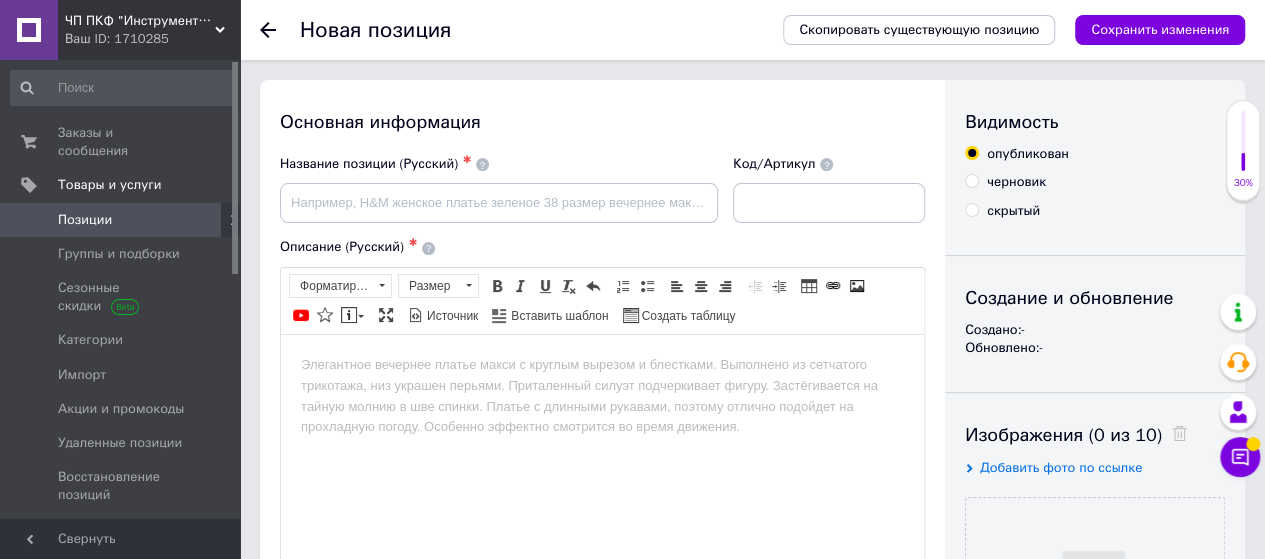 click on "Позиции" at bounding box center [85, 220] 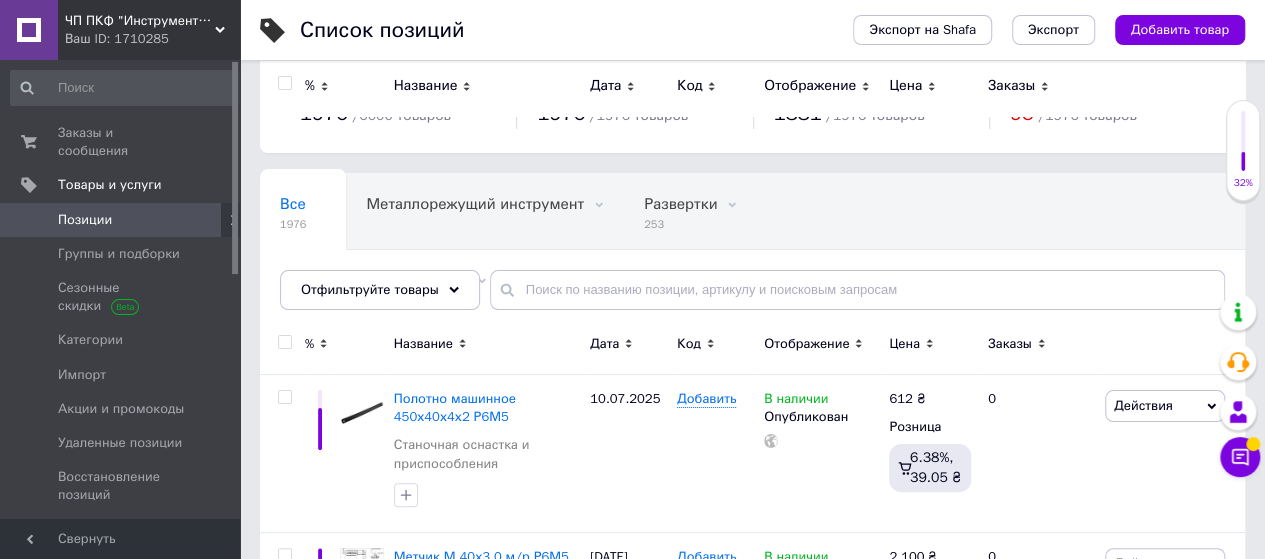 scroll, scrollTop: 0, scrollLeft: 0, axis: both 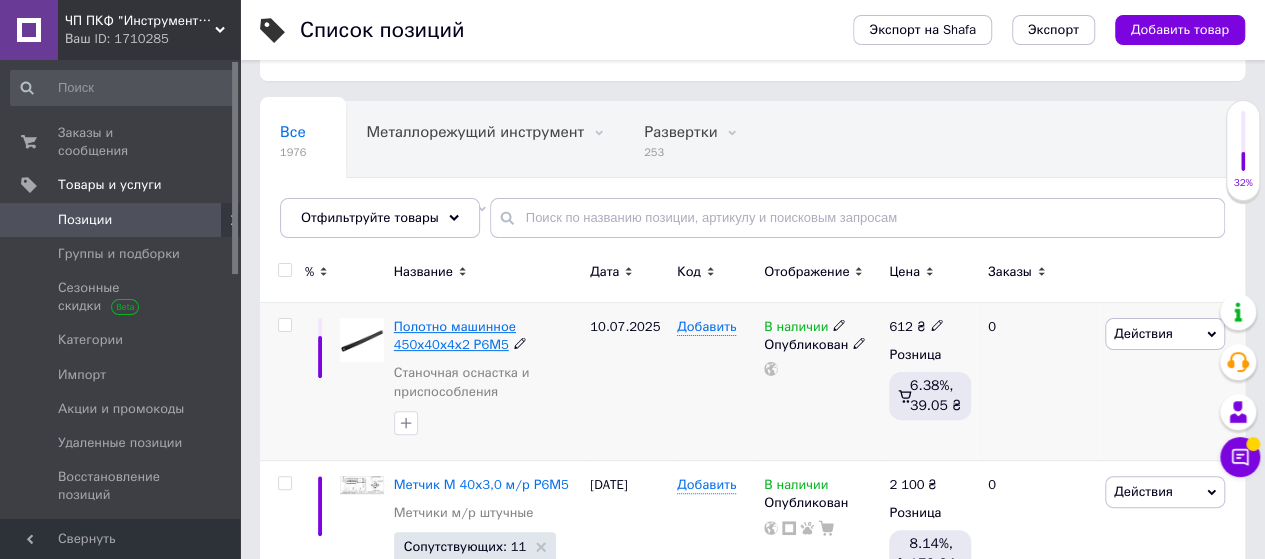 click on "Полотно машинное 450х40х4х2 Р6М5" at bounding box center [455, 335] 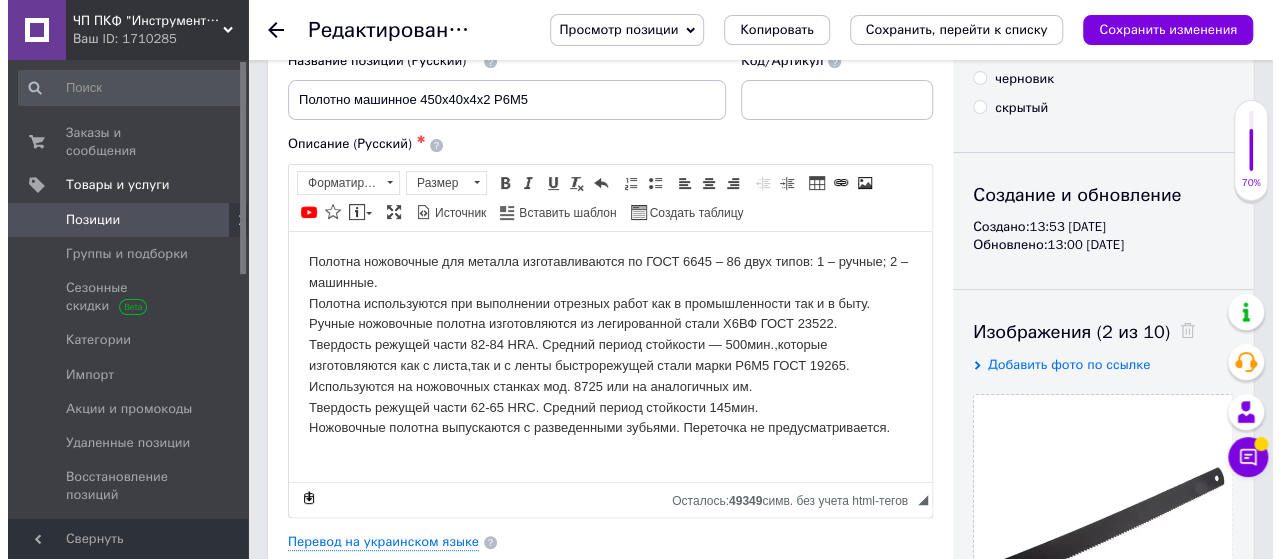scroll, scrollTop: 200, scrollLeft: 0, axis: vertical 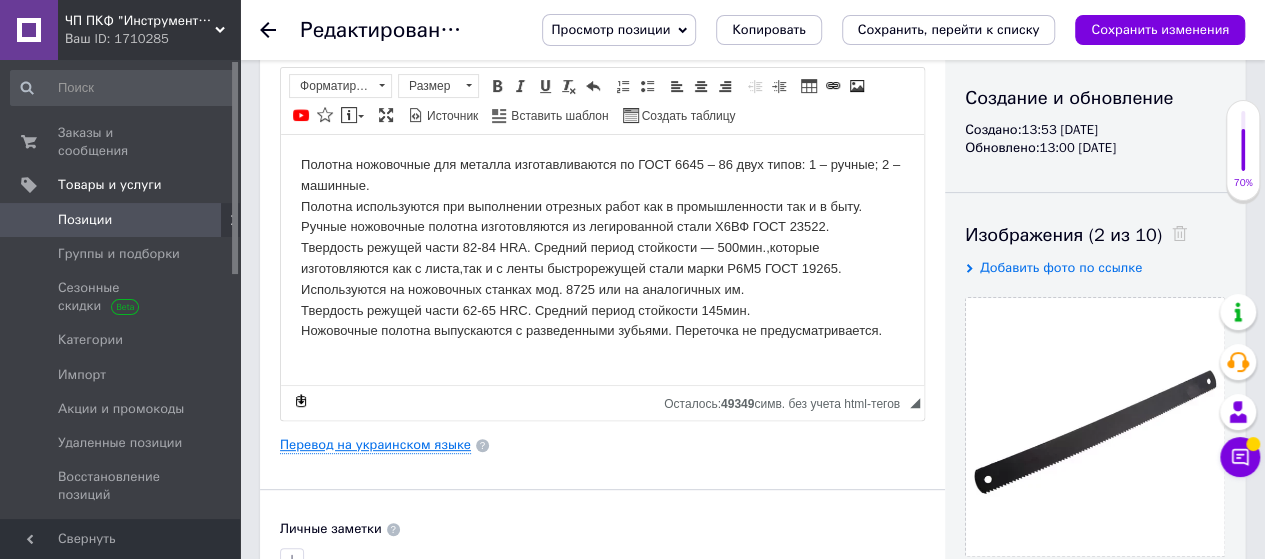 click on "Перевод на украинском языке" at bounding box center (375, 445) 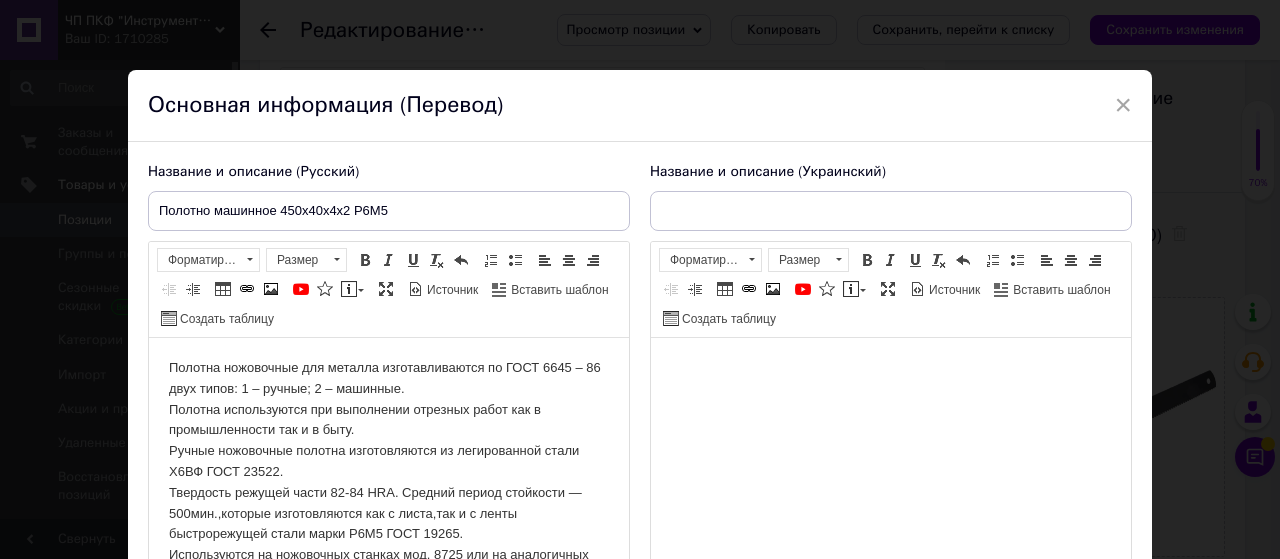 scroll, scrollTop: 0, scrollLeft: 0, axis: both 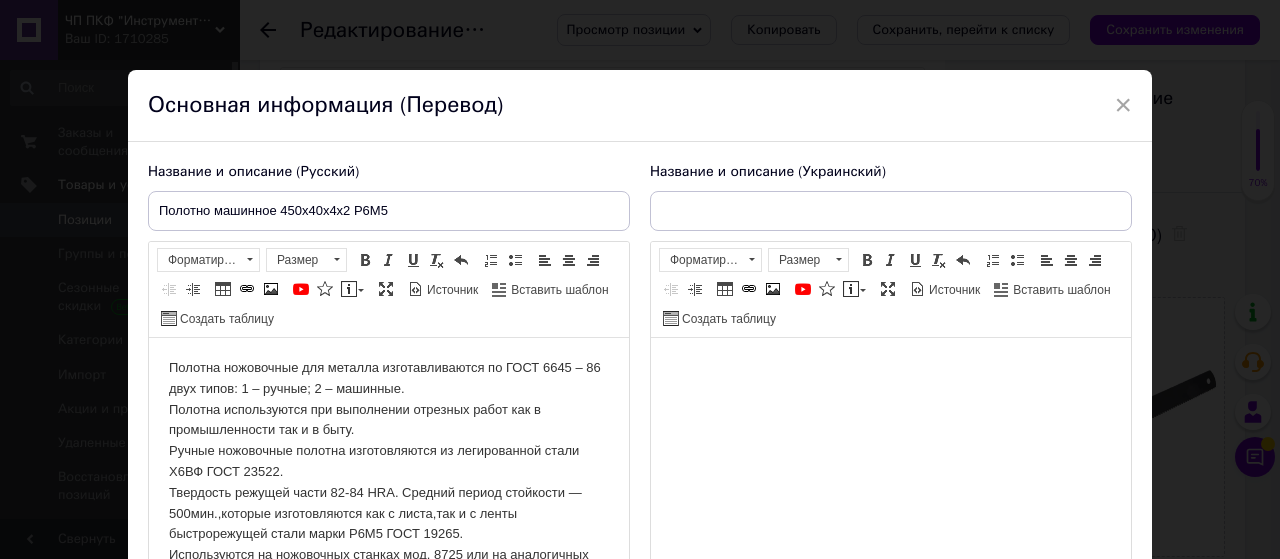 type on "Полотно машинне 450х40х4х2 Р6М5" 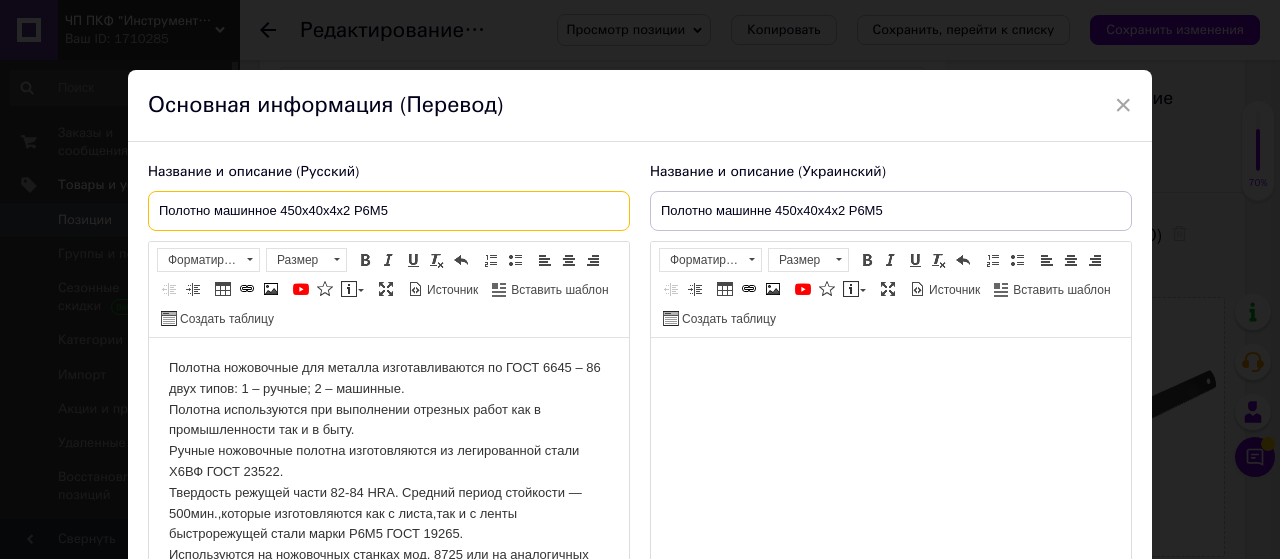 click on "Полотно машинное 450х40х4х2 Р6М5" at bounding box center [389, 211] 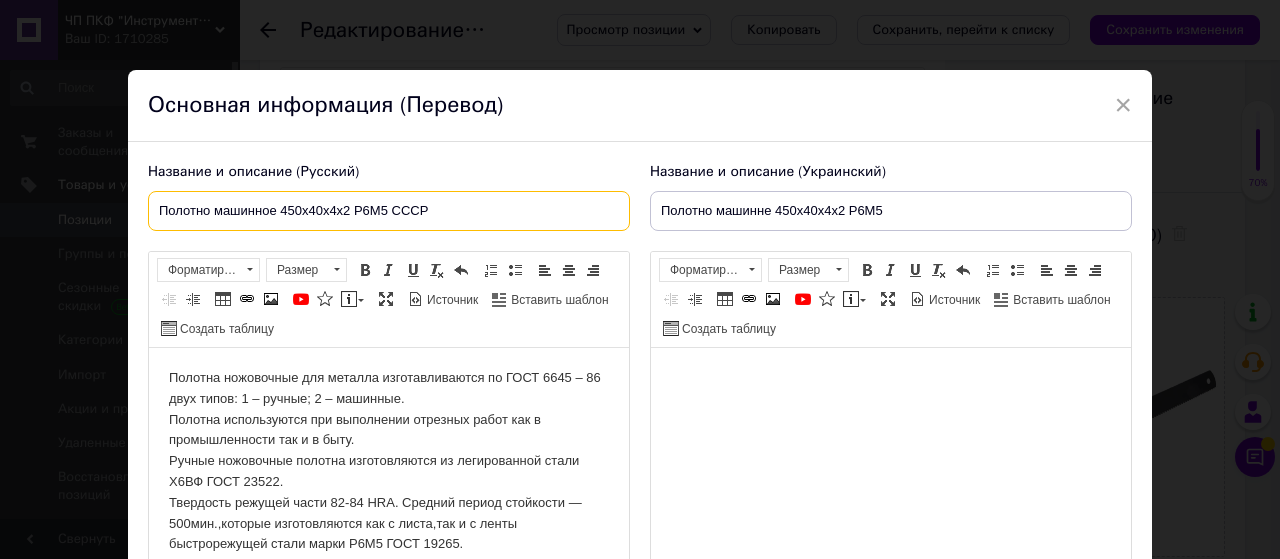 type on "Полотно машинное 450х40х4х2 Р6М5 СССР" 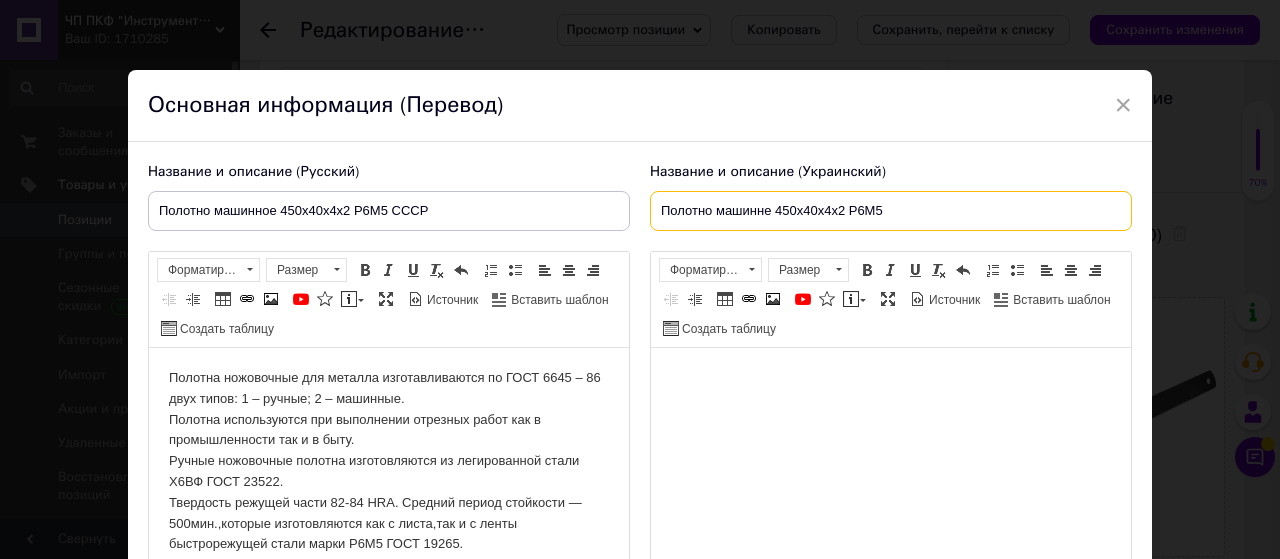 click on "Полотно машинне 450х40х4х2 Р6М5" at bounding box center (891, 211) 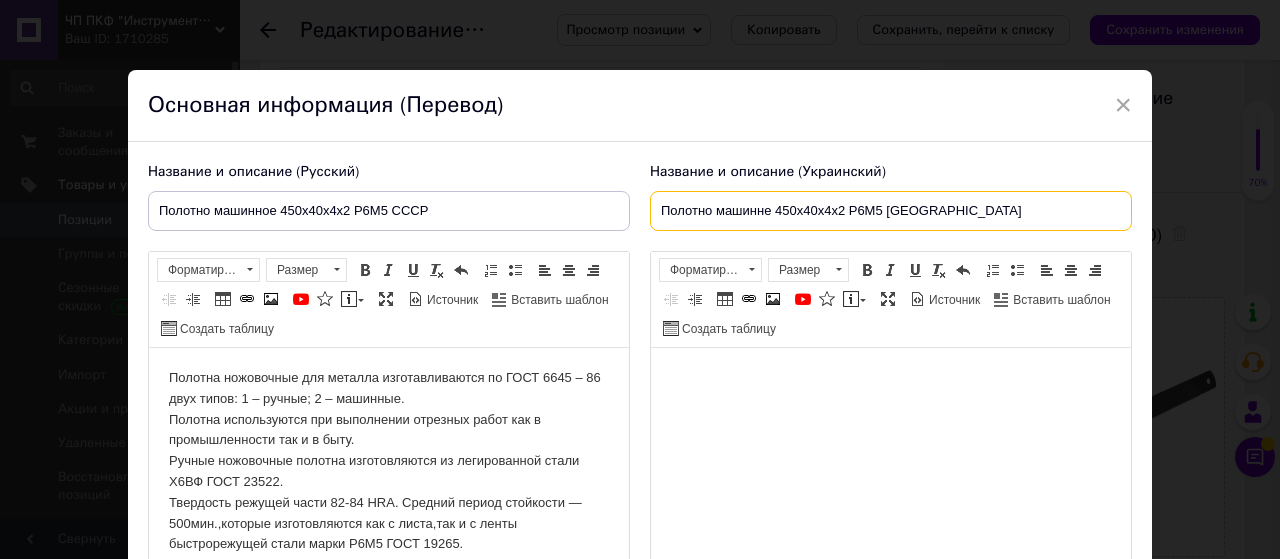 type on "Полотно машинне 450х40х4х2 Р6М5 [GEOGRAPHIC_DATA]" 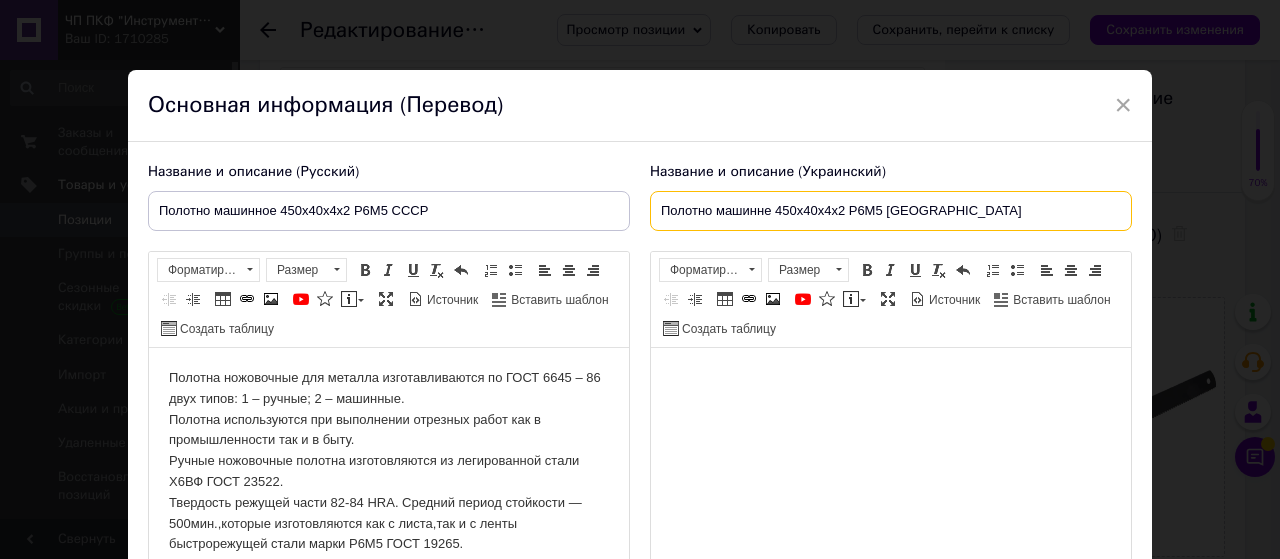 scroll, scrollTop: 0, scrollLeft: 0, axis: both 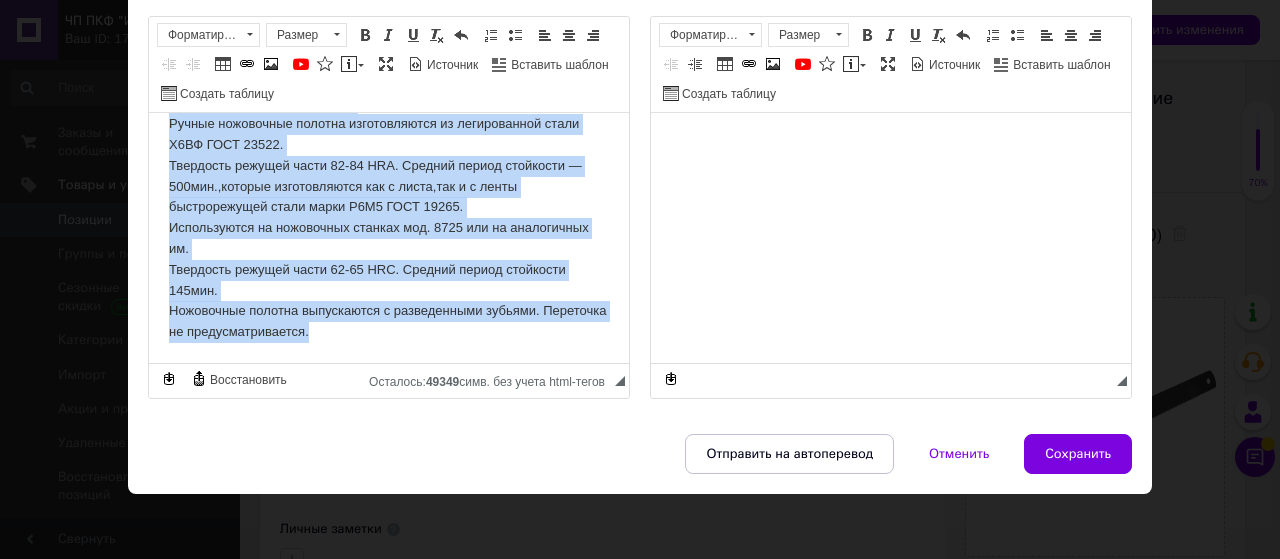 drag, startPoint x: 168, startPoint y: 131, endPoint x: 509, endPoint y: 445, distance: 463.54828 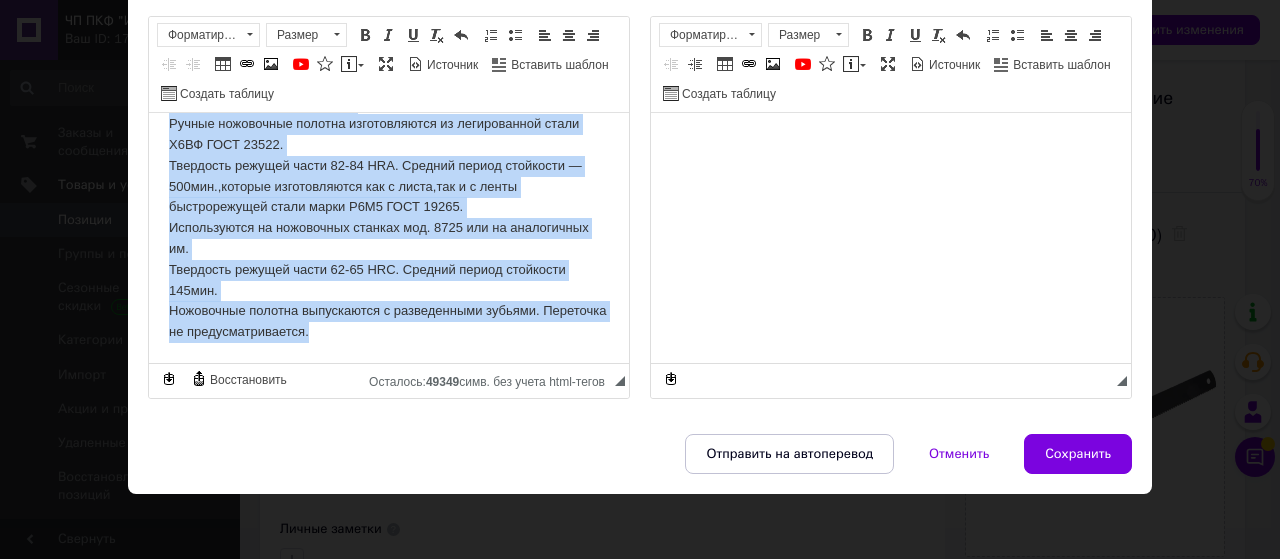 click on "Полотна ножовочные для металла изготавливаются по ГОСТ 6645 – 86 двух типов: 1 – ручные; 2 – машинные. Полотна используются при выполнении отрезных работ как в промышленности так и в быту. Ручные ножовочные полотна изготовляются из легированной стали Х6ВФ ГОСТ 23522. Твердость режущей части 82-84 HRА. Средний период стойкости — 500мин.,которые изготовляются как с листа,так и с ленты быстрорежущей стали марки Р6М5 ГОСТ 19265. Используются на ножовочных станках мод. 8725 или на аналогичных им. Твердость режущей части 62-65 HRC. Средний период стойкости 145мин." at bounding box center [389, 187] 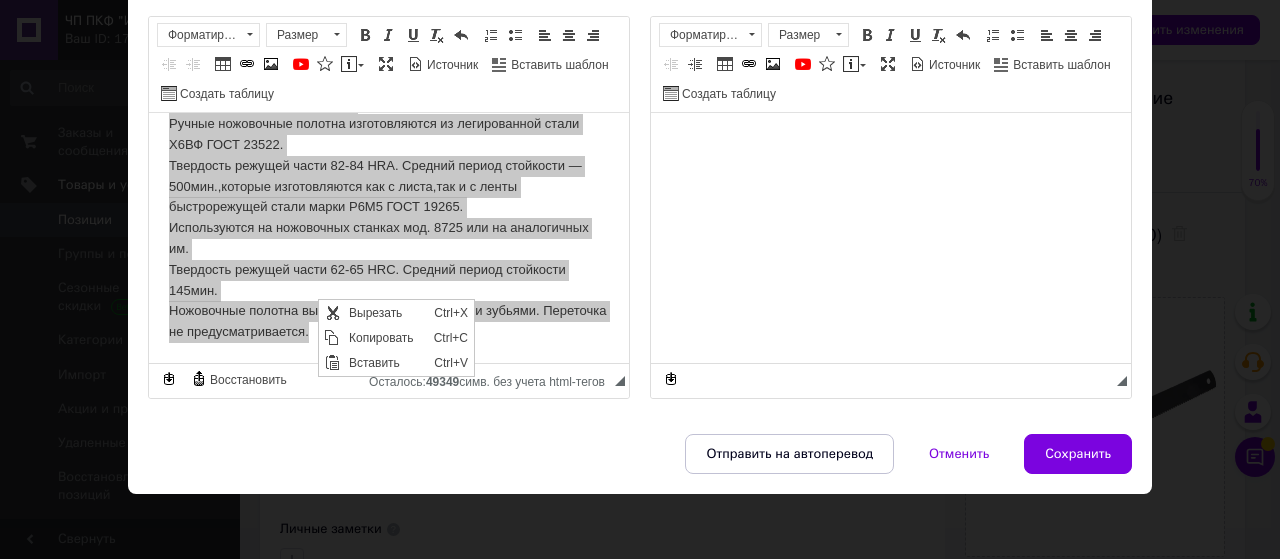 scroll, scrollTop: 0, scrollLeft: 0, axis: both 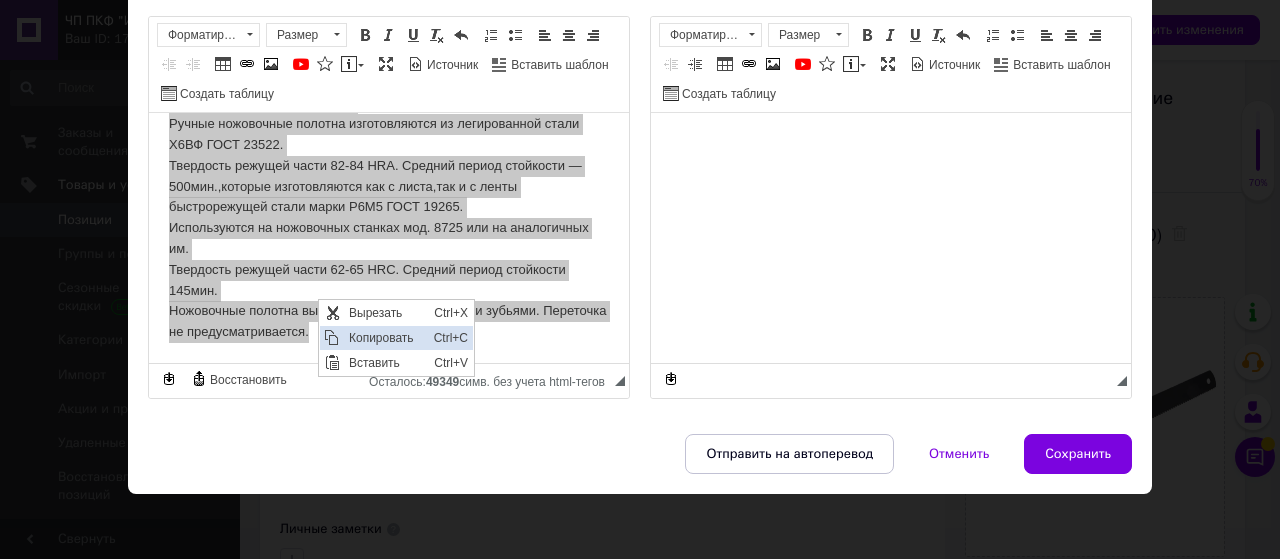 click on "Копировать" at bounding box center [386, 338] 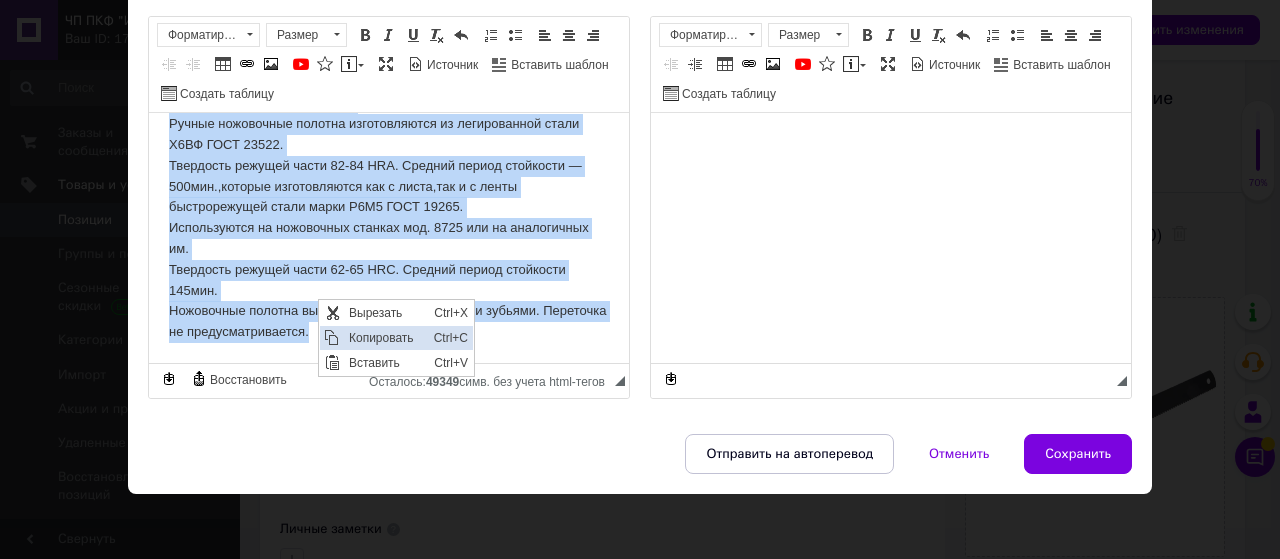 copy on "Loremip dolorsitam con adipisc elitseddoeiusmo te INCI 6633 – 52 utla etdol: 5 – magnaa; 4 – enimadmi. Veniamq nostrudexerc ull laborisnis aliquipe eacom con d auteirureinrep vol v e cill. Fugiat nullaparia excepte sintoccaecatc no proidentsunt culpa Q4OF DESE 46486. Mollitani idestla persp 18-04 UND. Omnisis natuse voluptate — 597acc.,dolorem laudantiumtot rem a eaque,ips q a illoi veritatisquas archi beata V3D9 EXPL 34523. Nemoenimipsa qu voluptasas autodit fug. 9263 con ma doloreseosr se. Nesciuntn porroqu dolor 09-52 ADI. Numquam eiusmo temporain 715mag. Quaerateti minusso nobiseligen o cumquenihili quoplac. Facerepos as repellendustempor...." 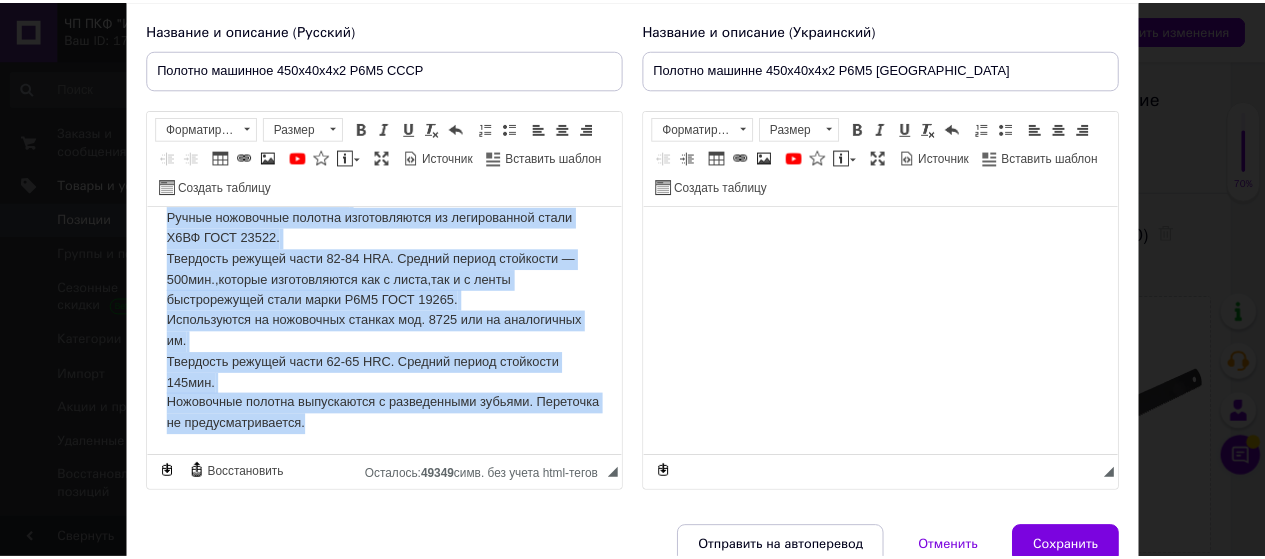 scroll, scrollTop: 235, scrollLeft: 0, axis: vertical 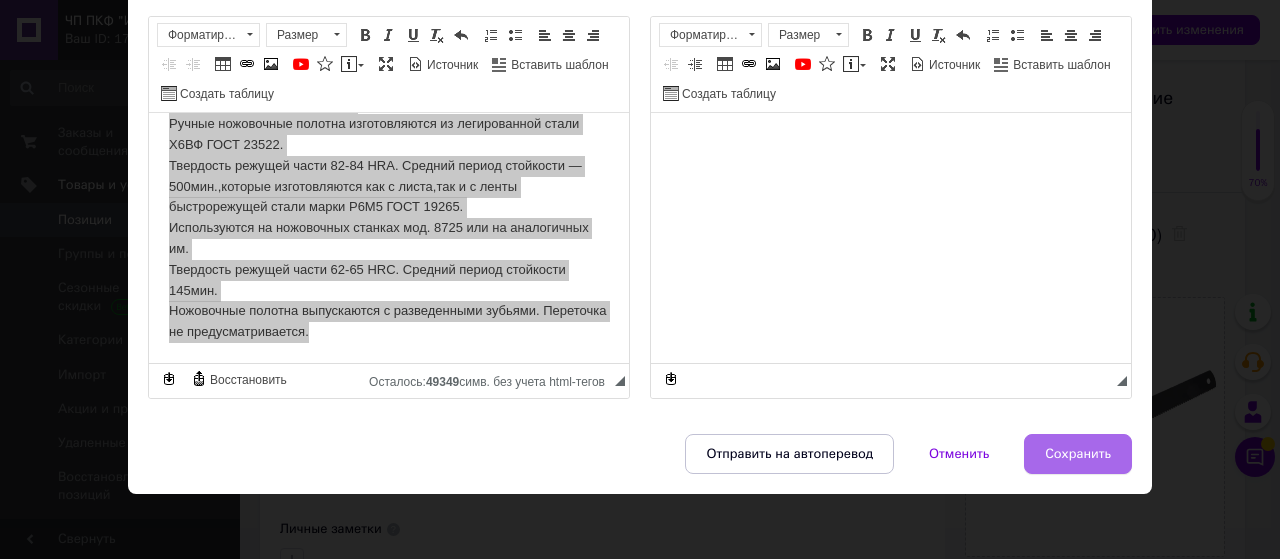 click on "Сохранить" at bounding box center [1078, 454] 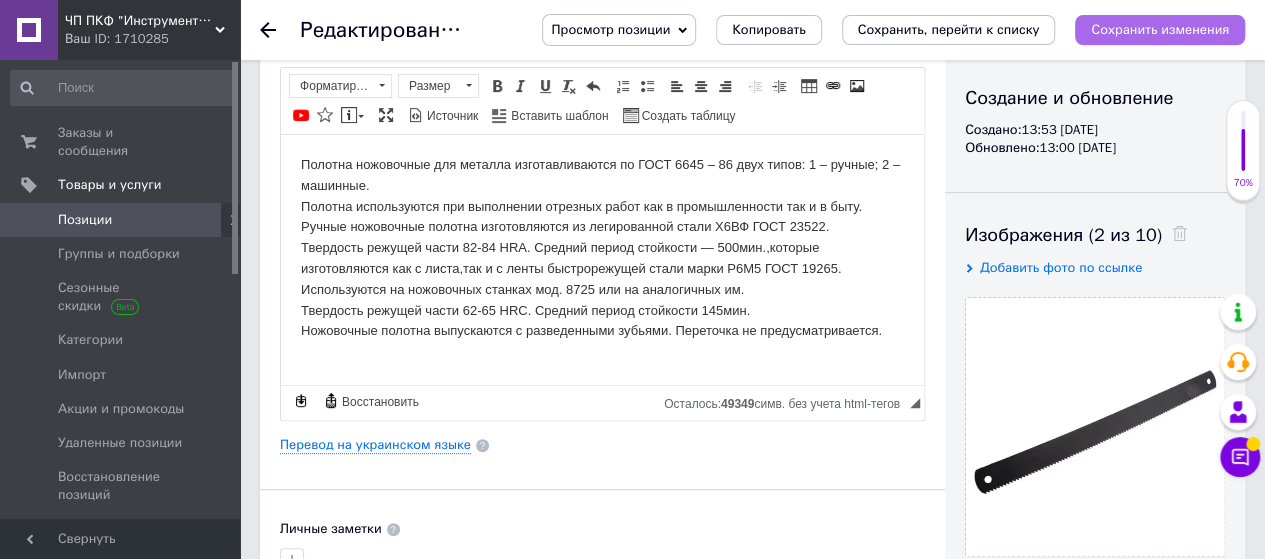 click on "Сохранить изменения" at bounding box center [1160, 29] 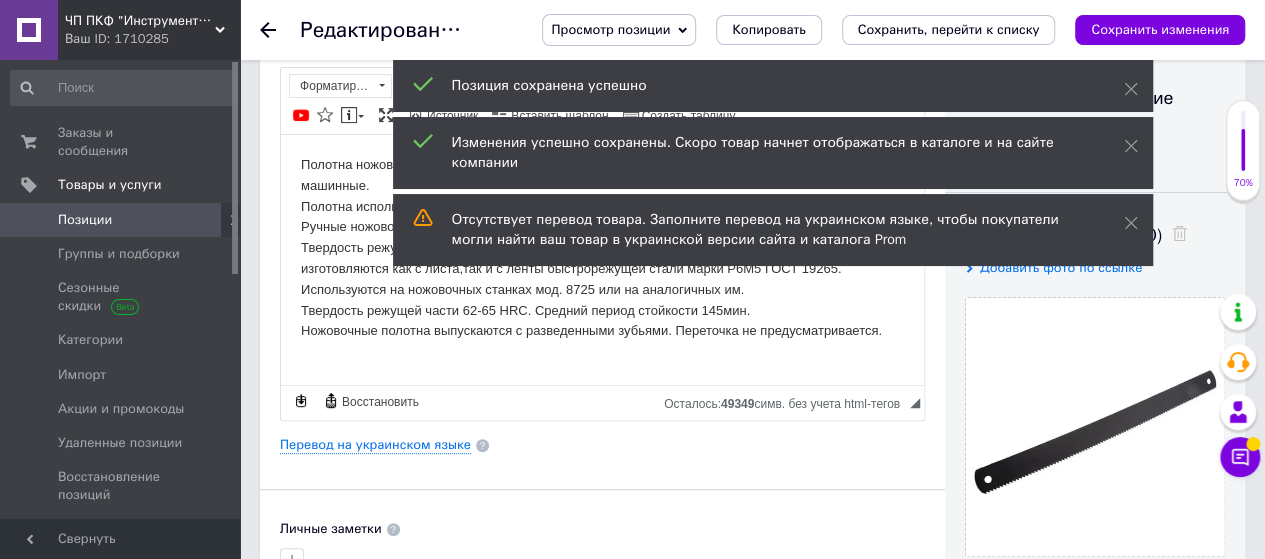 click 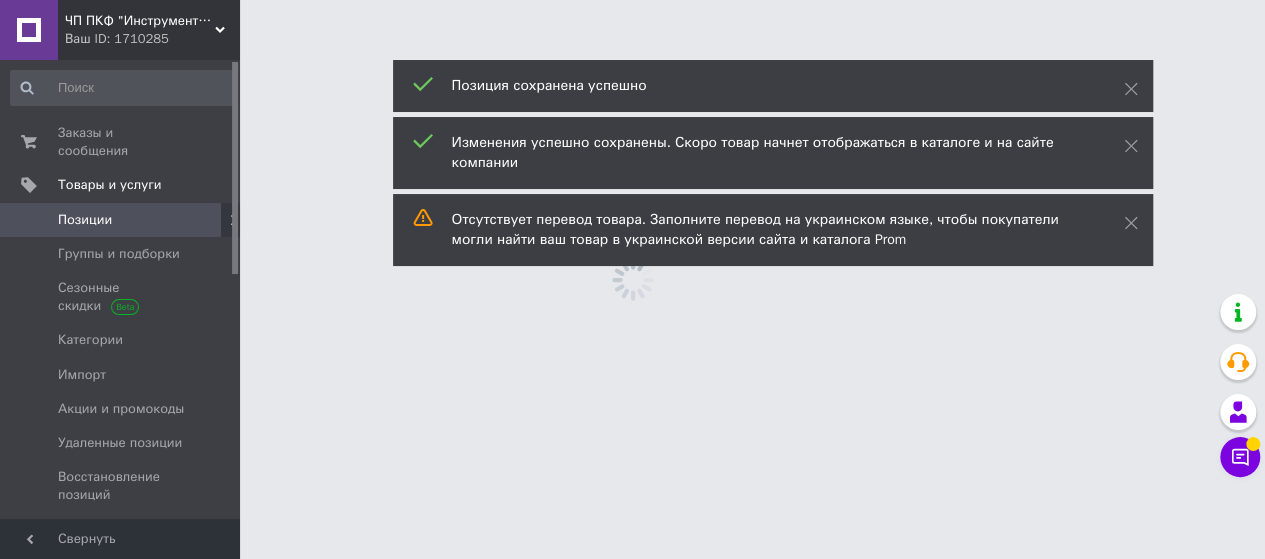 scroll, scrollTop: 0, scrollLeft: 0, axis: both 